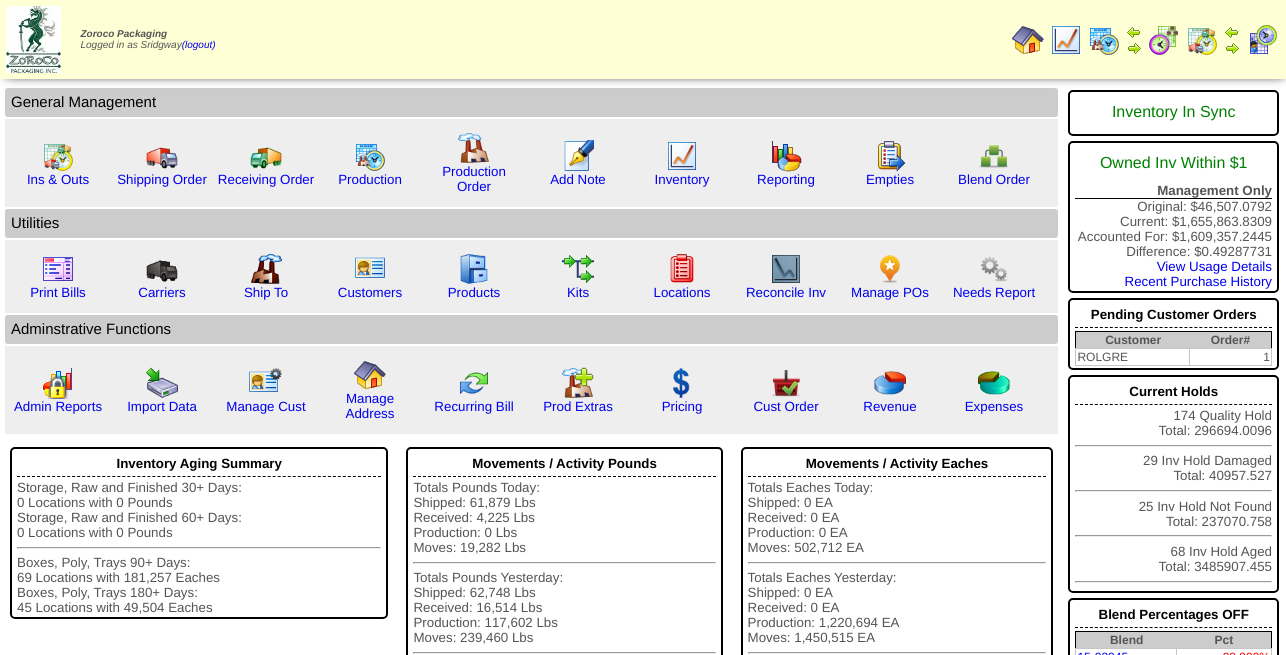 scroll, scrollTop: 0, scrollLeft: 0, axis: both 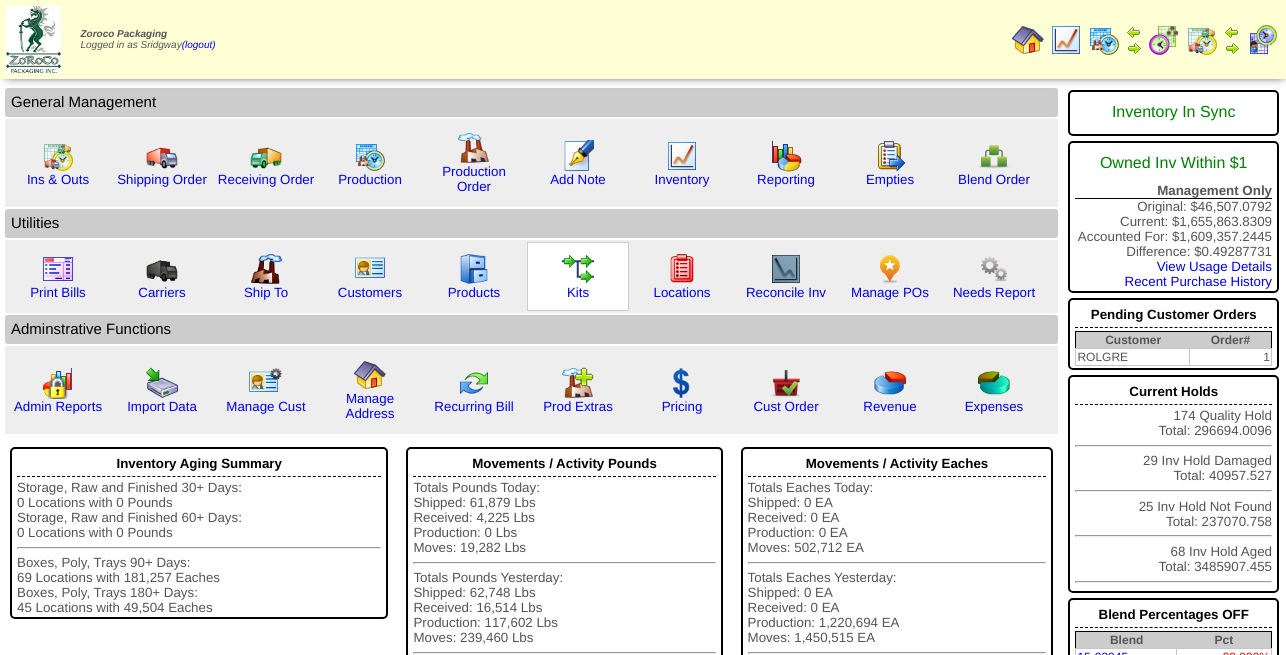 click at bounding box center [578, 280] 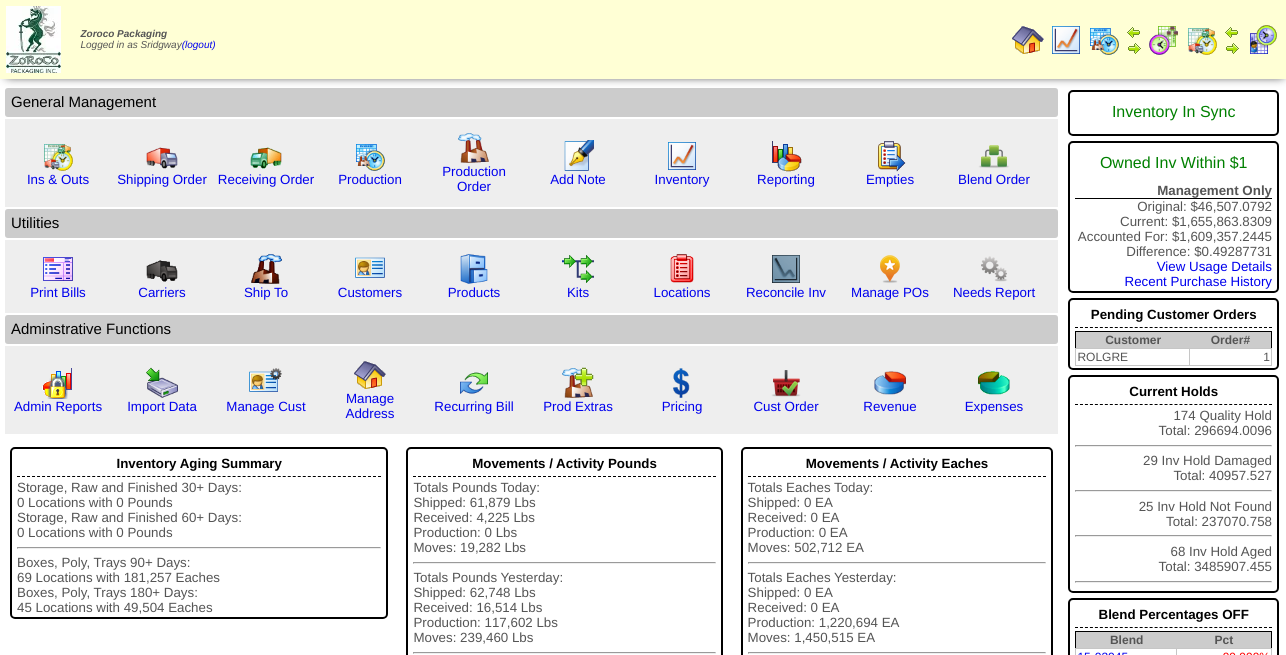 scroll, scrollTop: 0, scrollLeft: 0, axis: both 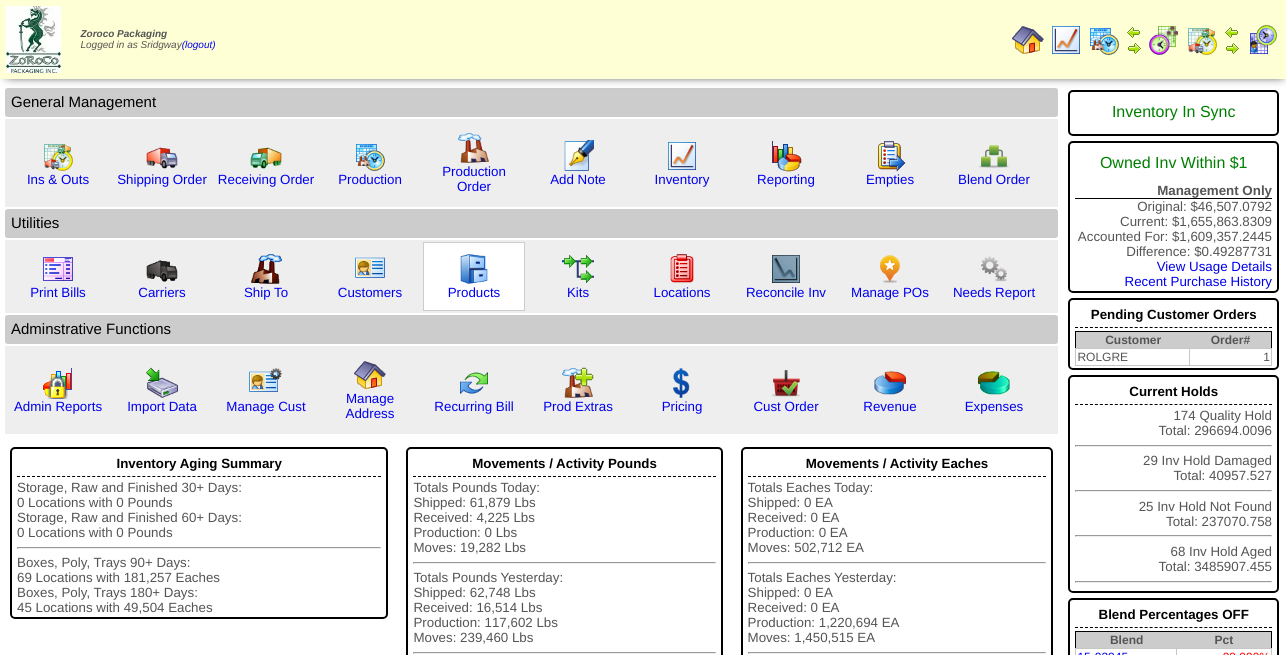 click at bounding box center (474, 269) 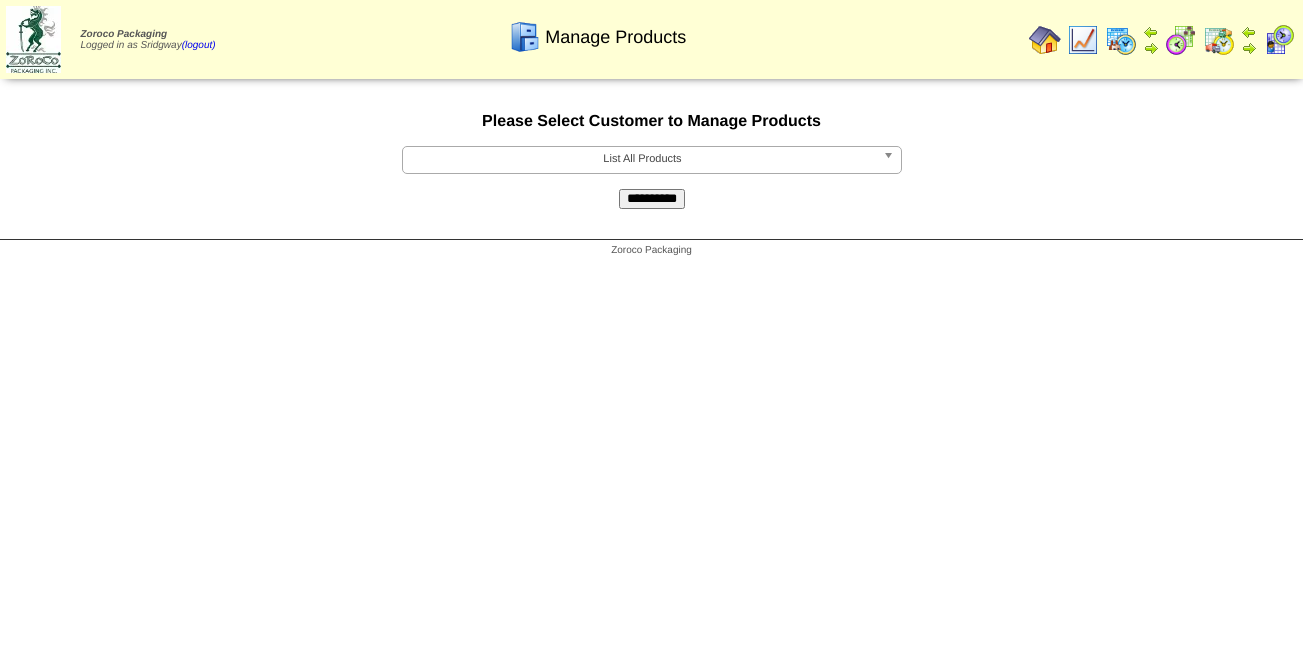 scroll, scrollTop: 0, scrollLeft: 0, axis: both 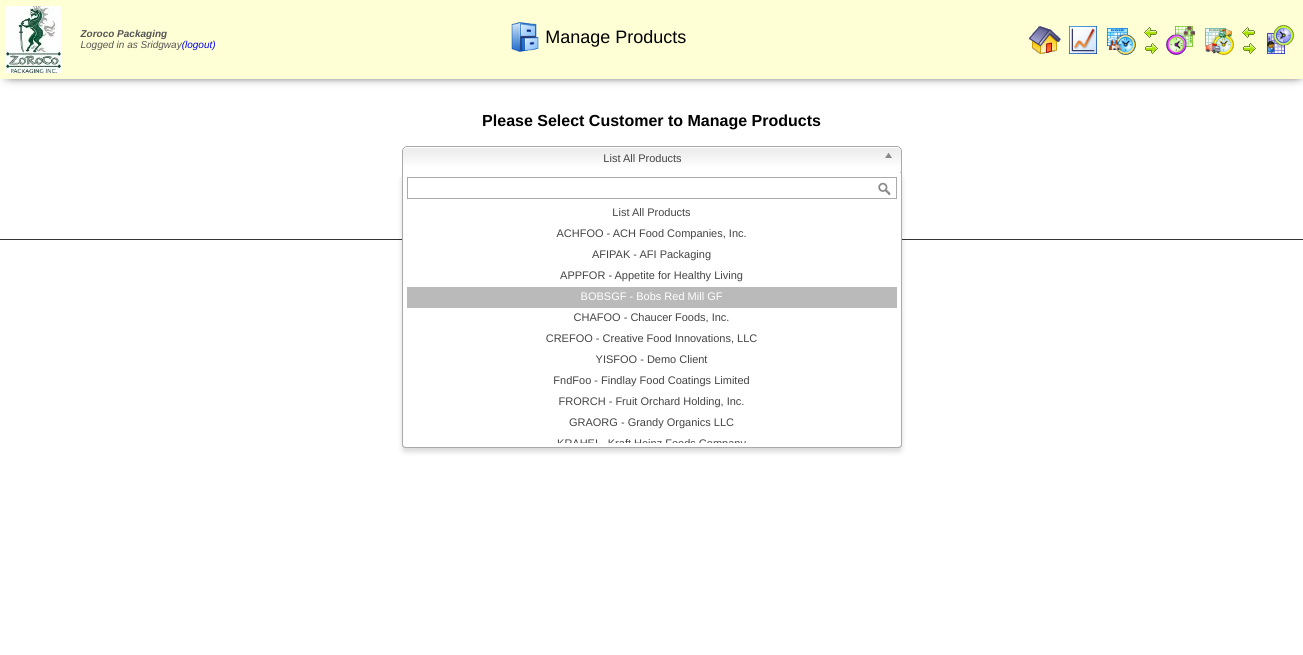 click on "BOBSGF - Bobs Red Mill GF" at bounding box center (652, 297) 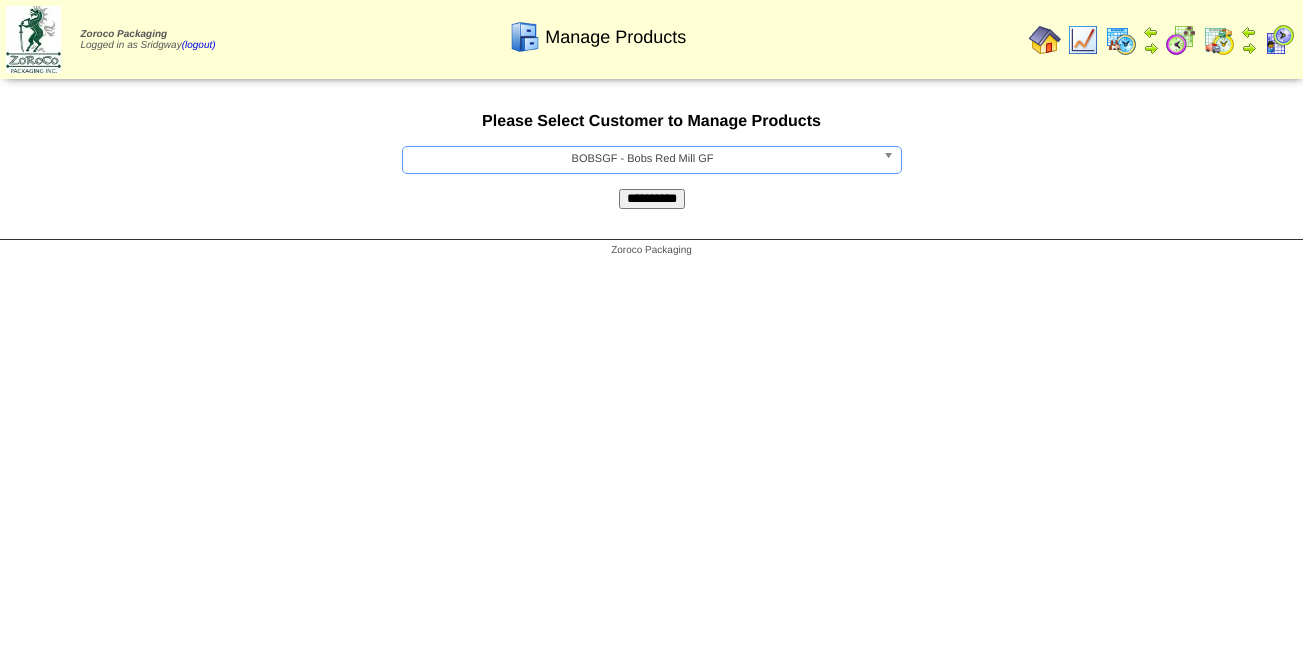 click on "**********" at bounding box center [652, 199] 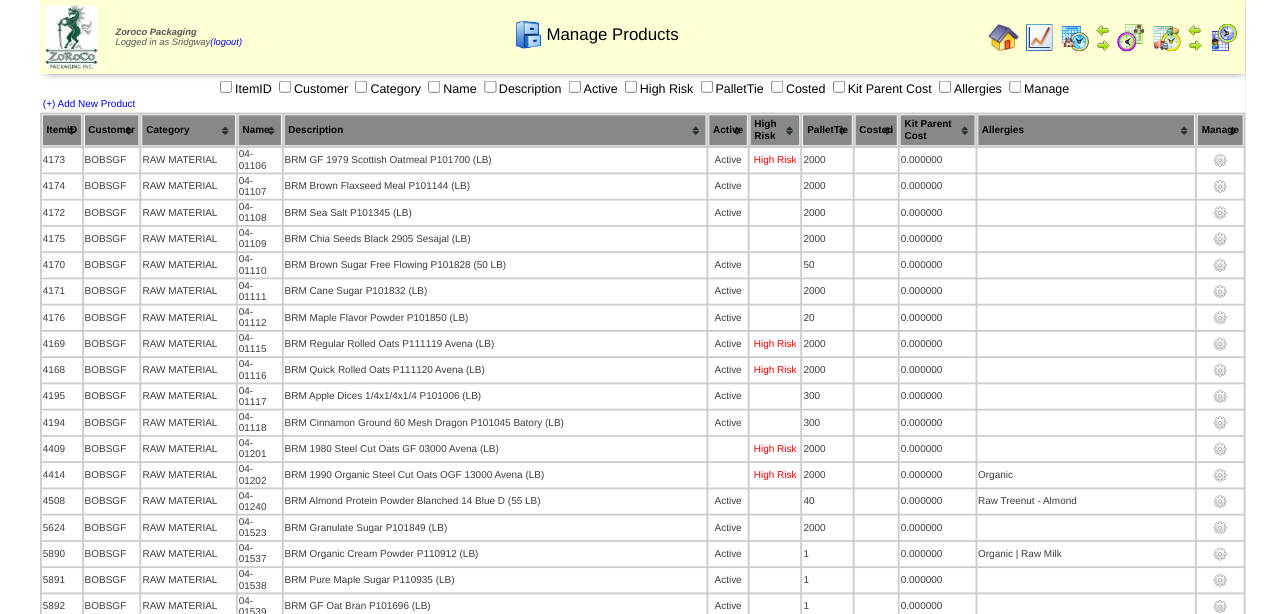 scroll, scrollTop: 0, scrollLeft: 0, axis: both 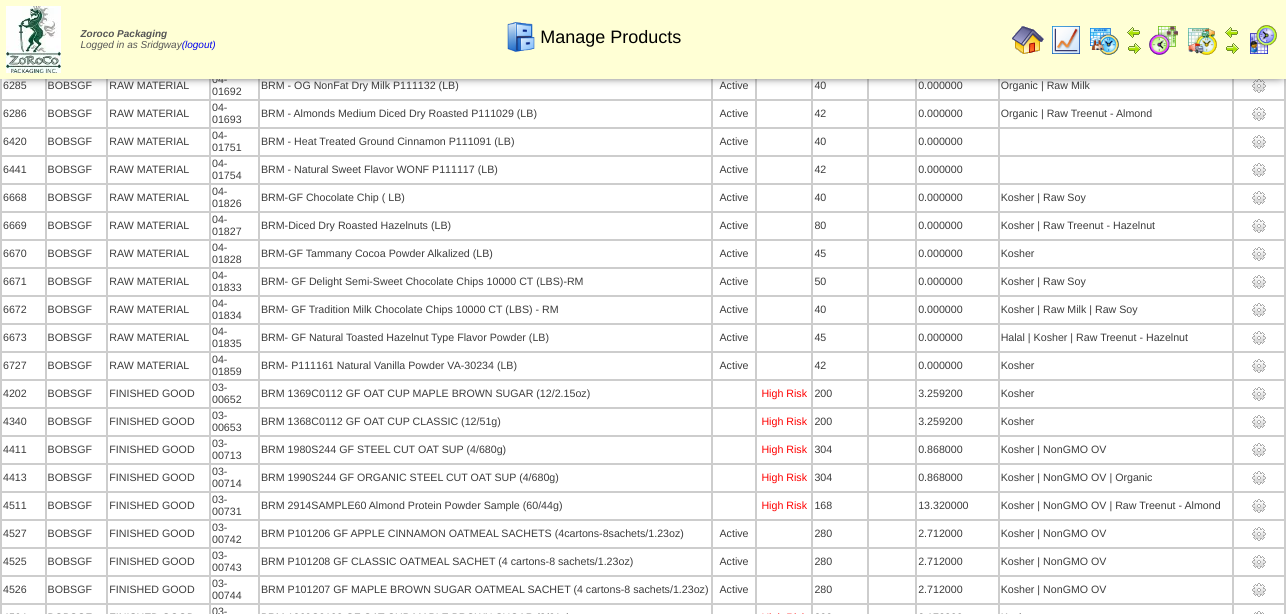 click at bounding box center (1259, 954) 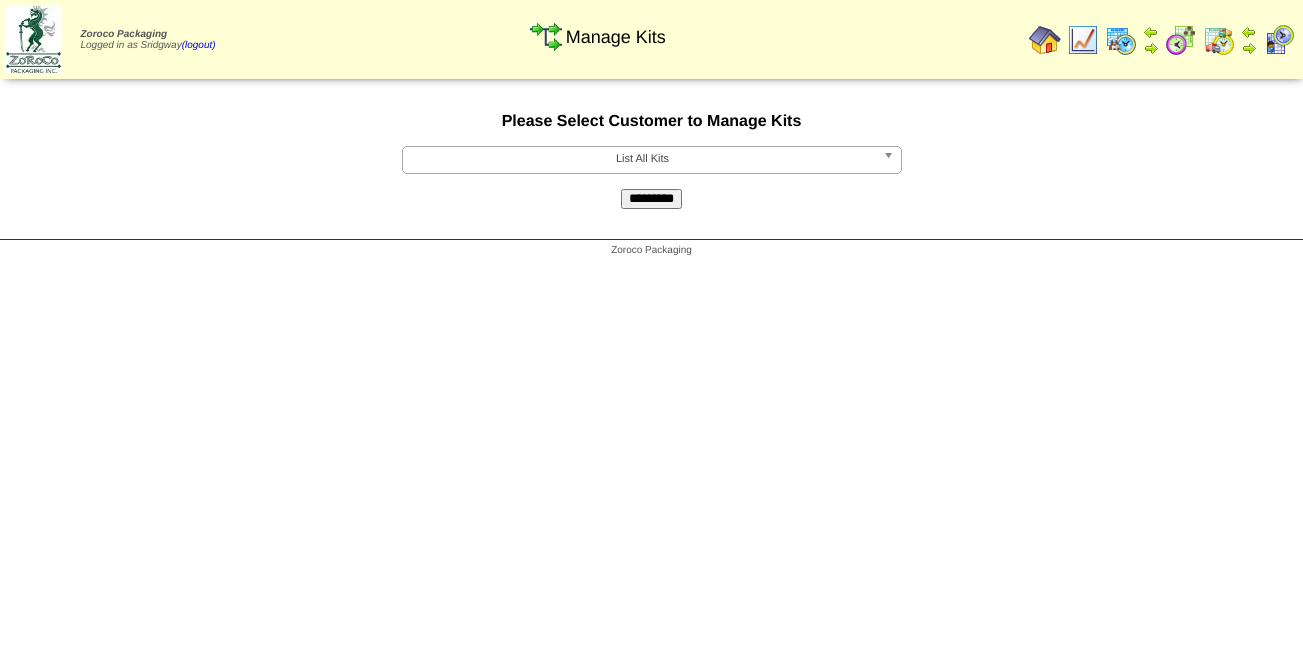 scroll, scrollTop: 0, scrollLeft: 0, axis: both 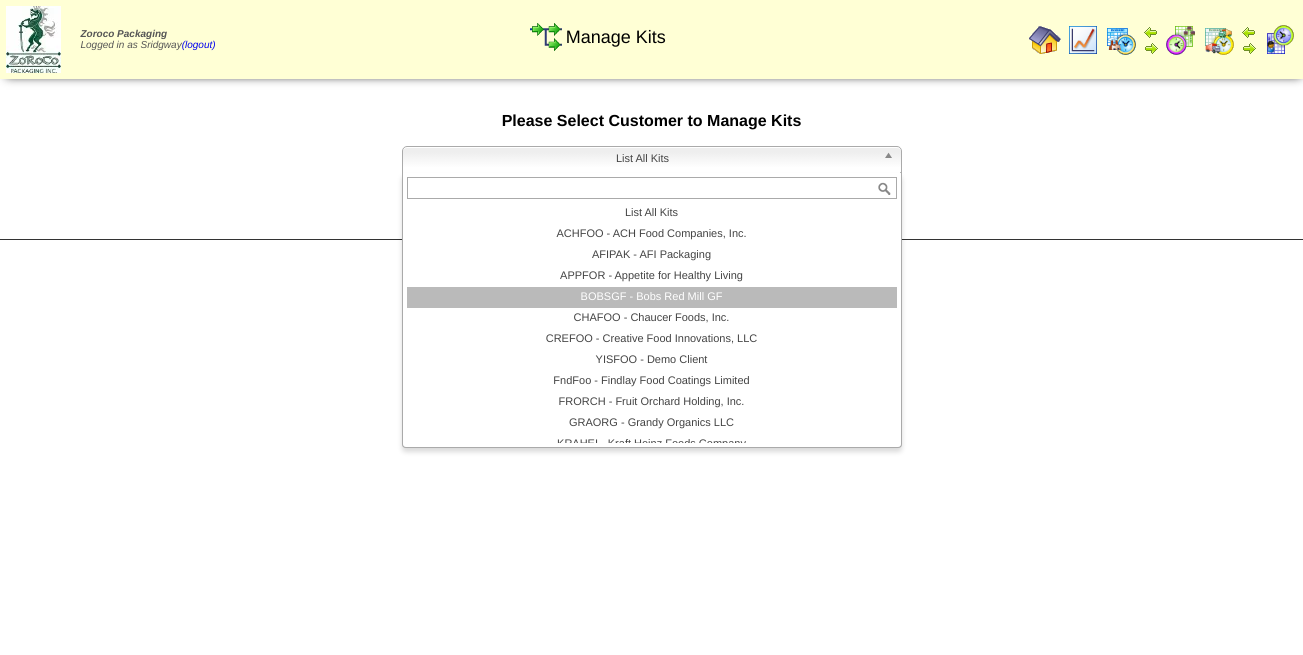 click on "BOBSGF - Bobs Red Mill GF" at bounding box center (652, 297) 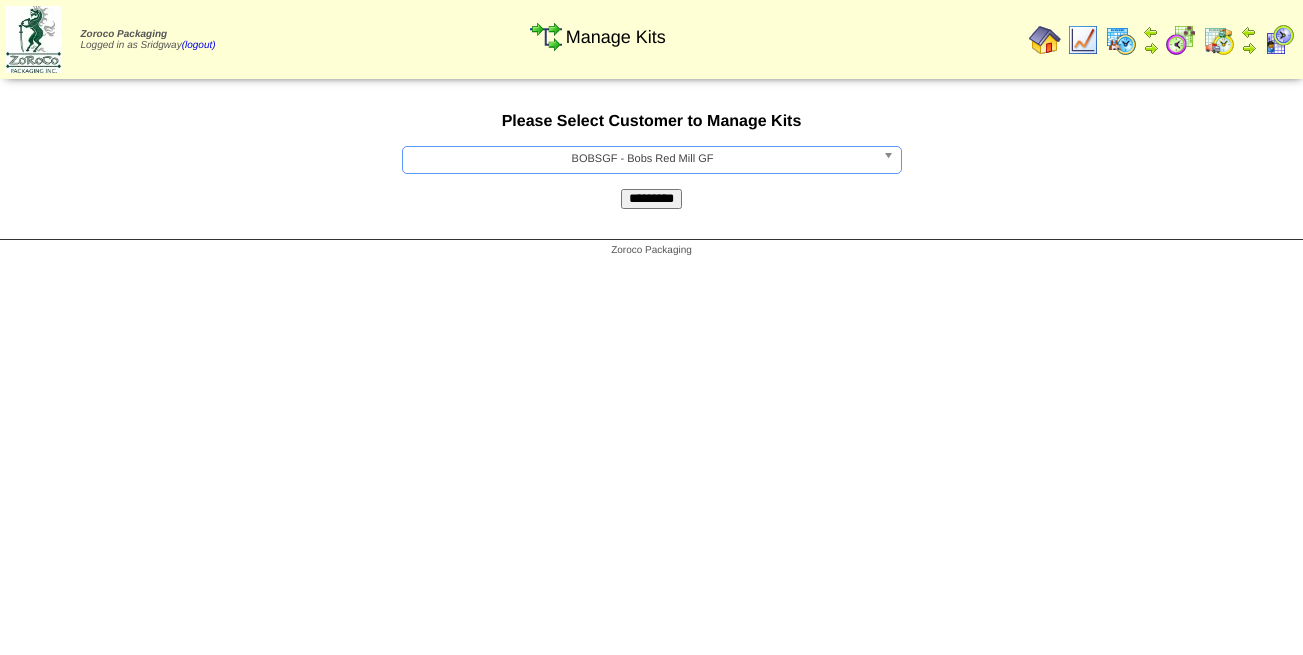 click on "*********" at bounding box center (651, 199) 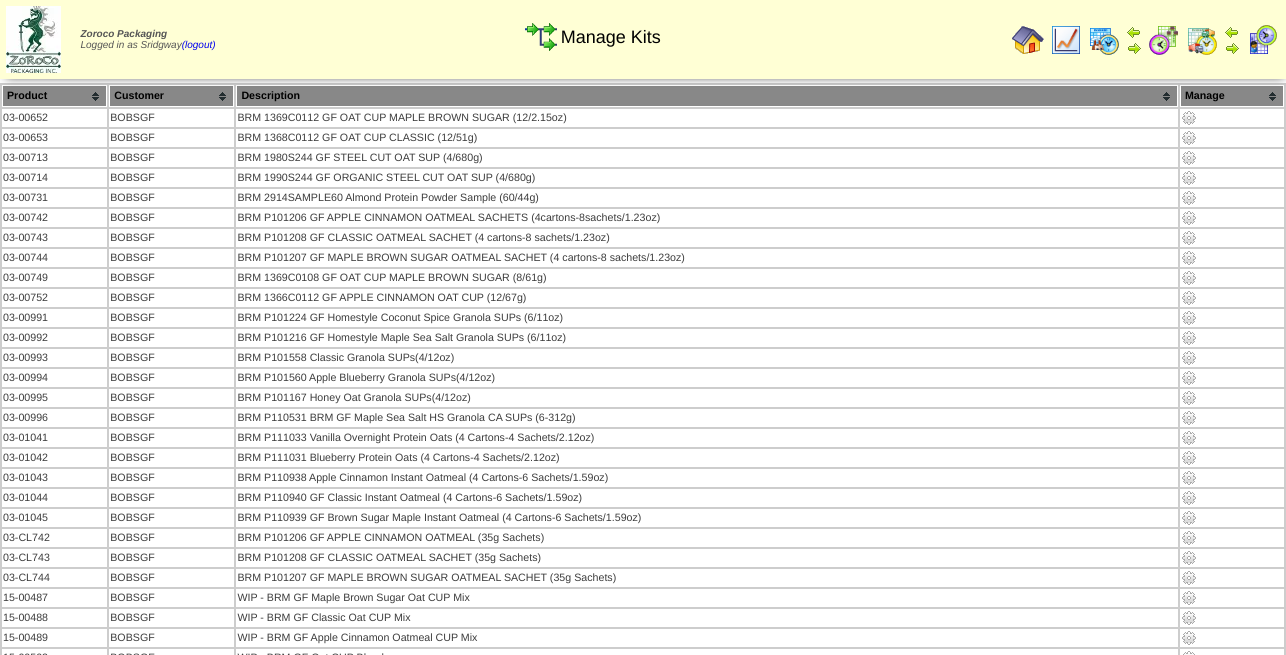 scroll, scrollTop: 0, scrollLeft: 0, axis: both 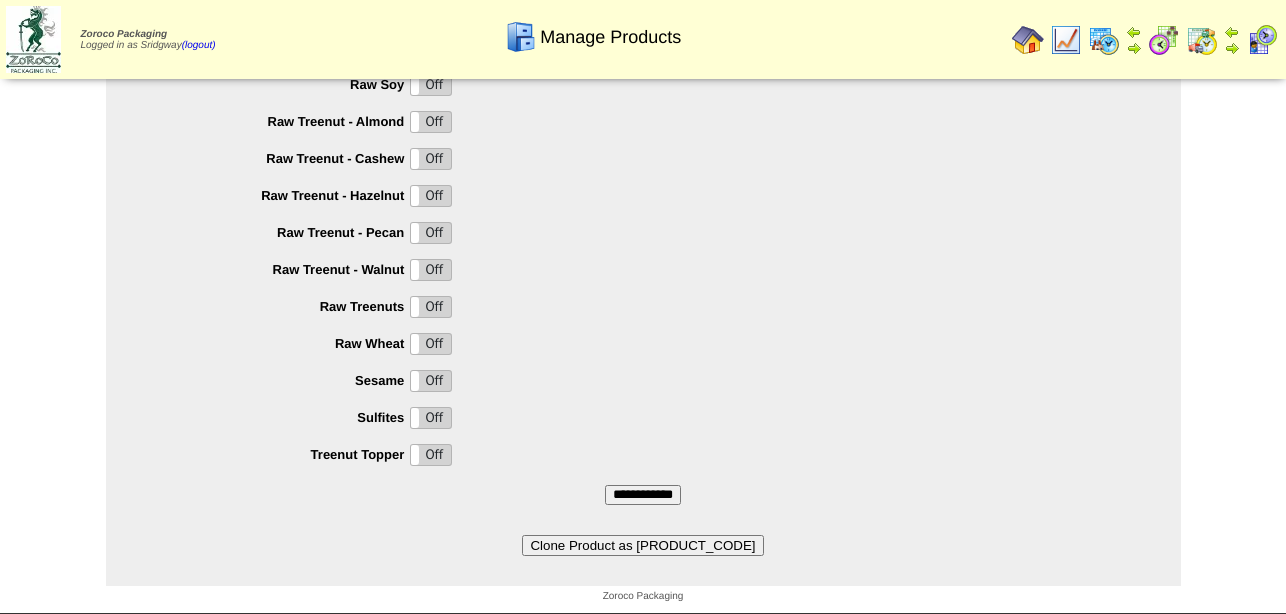 click on "Clone Product as 03-01045_Cloned" at bounding box center (642, 545) 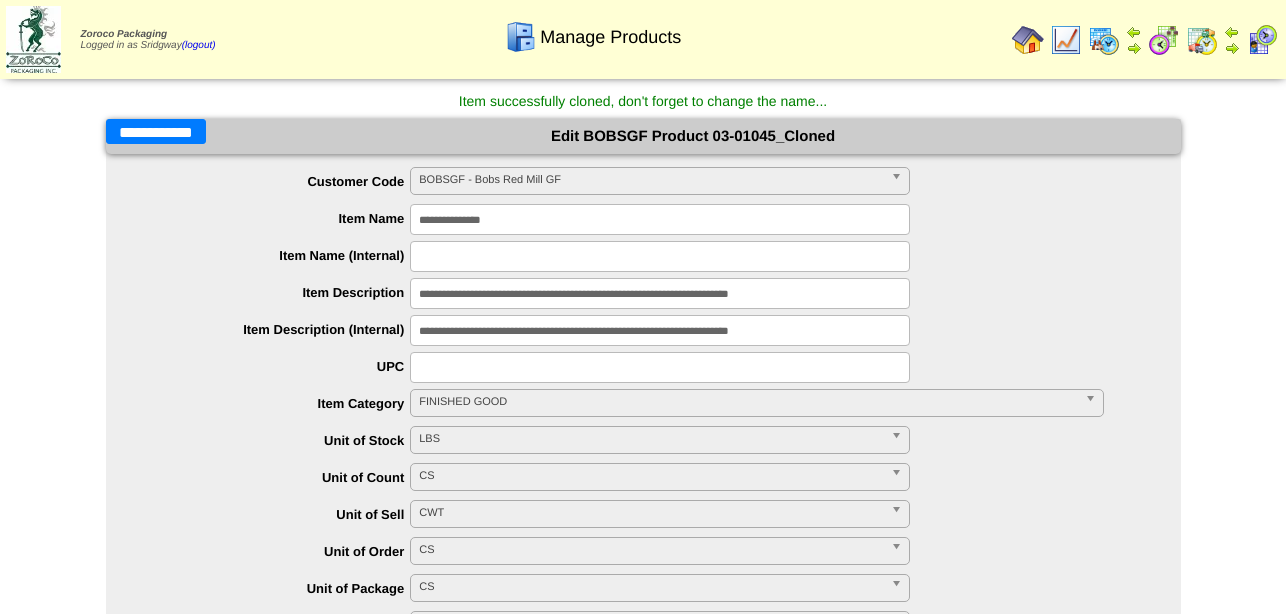 scroll, scrollTop: 0, scrollLeft: 0, axis: both 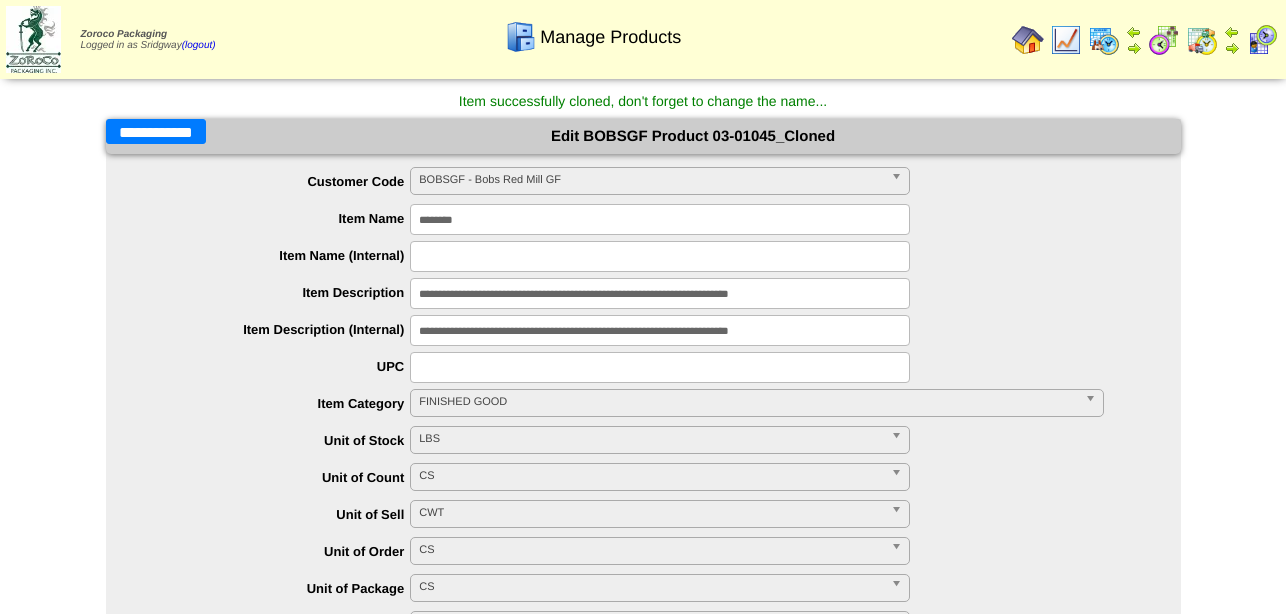 type on "********" 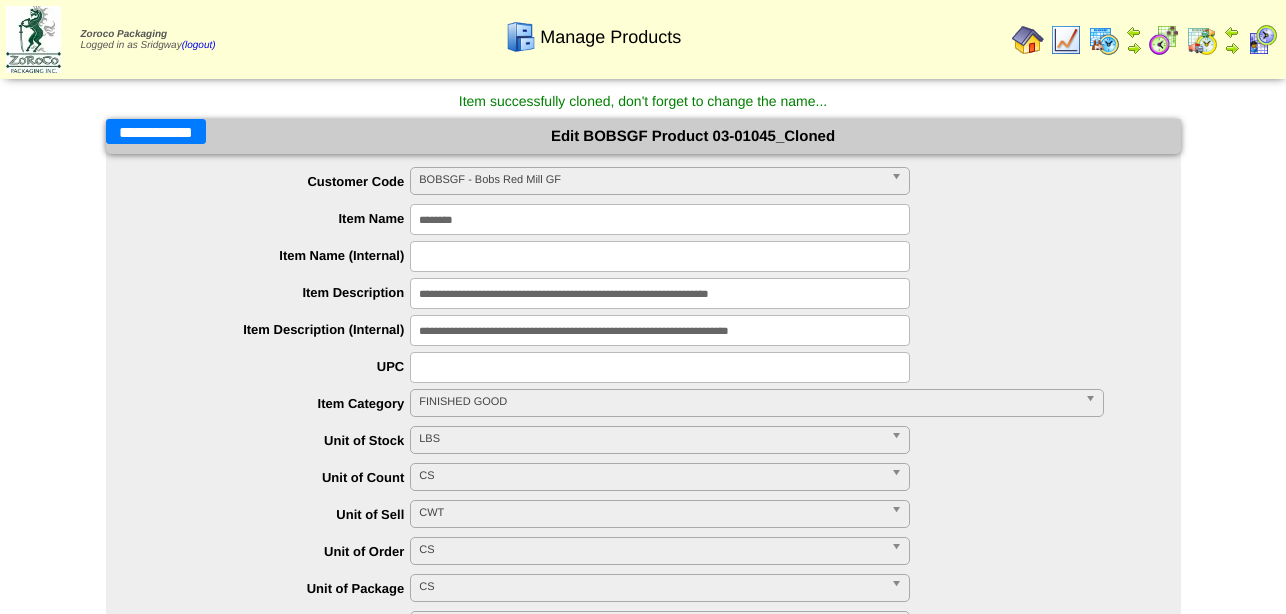 type on "**********" 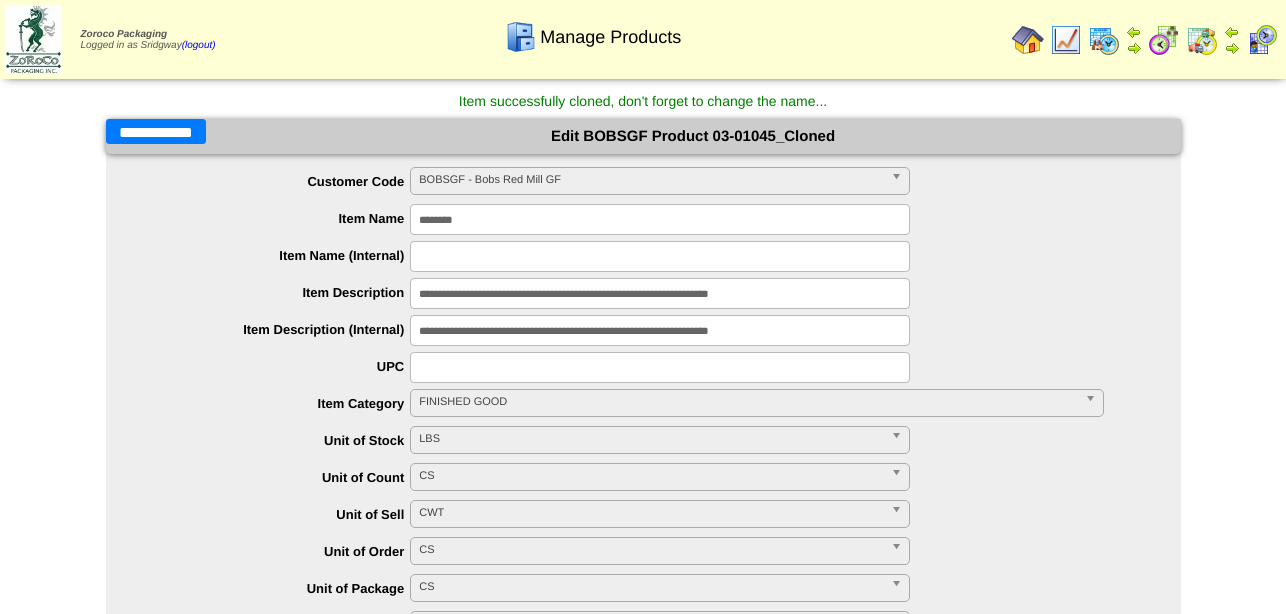type on "**********" 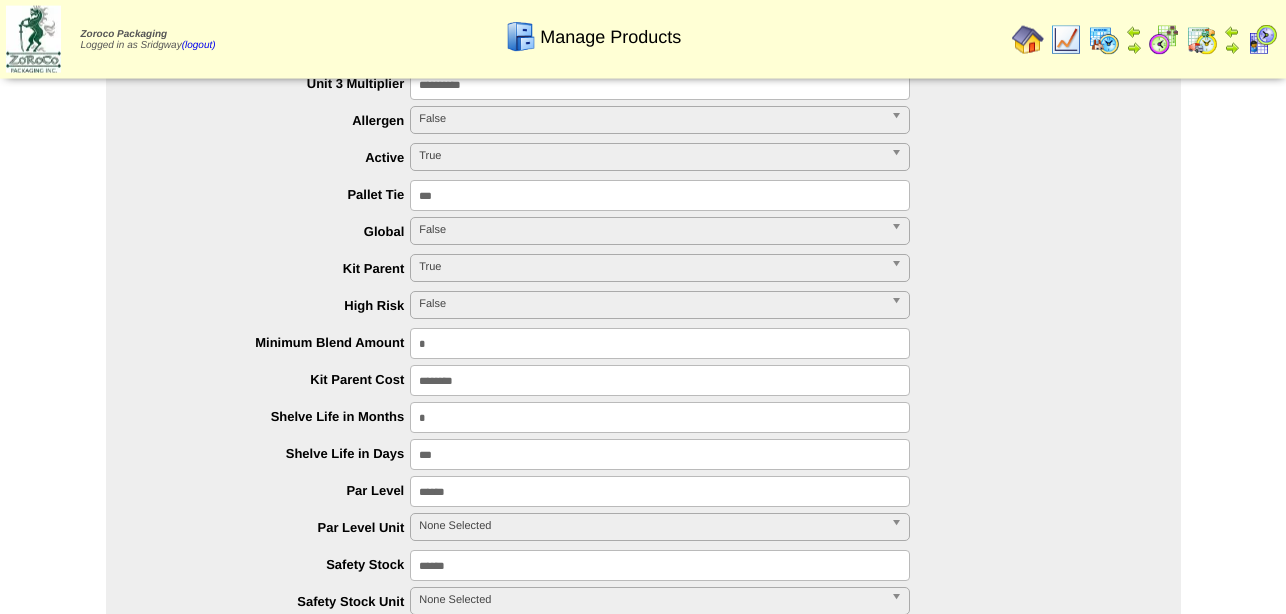 scroll, scrollTop: 1020, scrollLeft: 0, axis: vertical 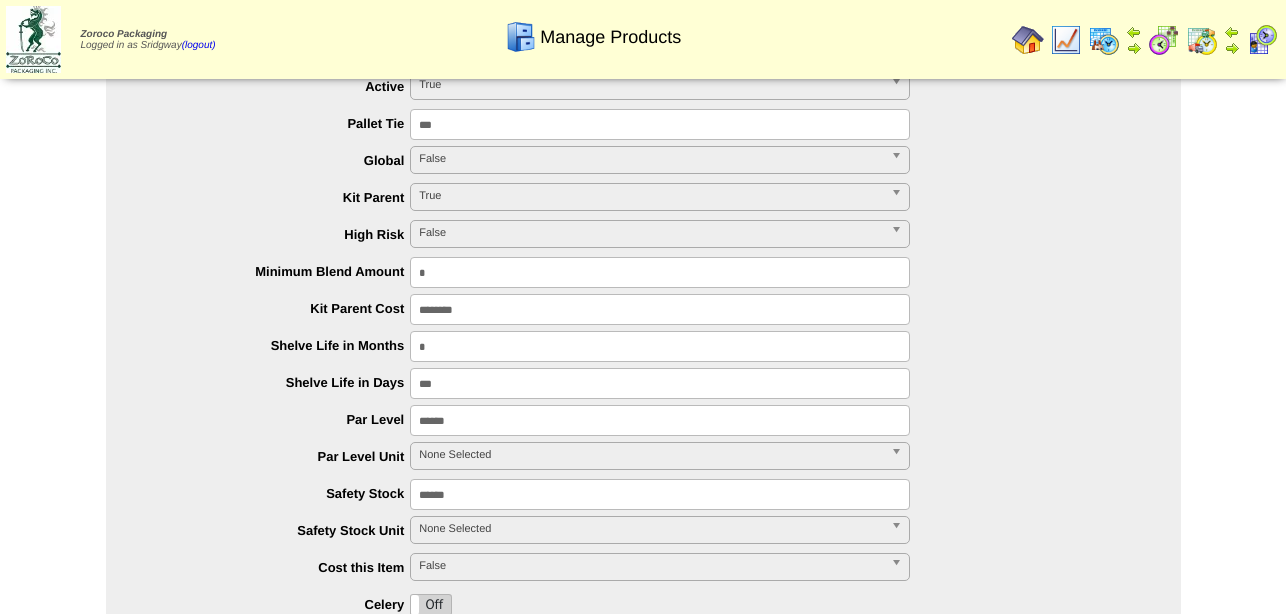 drag, startPoint x: 503, startPoint y: 307, endPoint x: 27, endPoint y: 314, distance: 476.05145 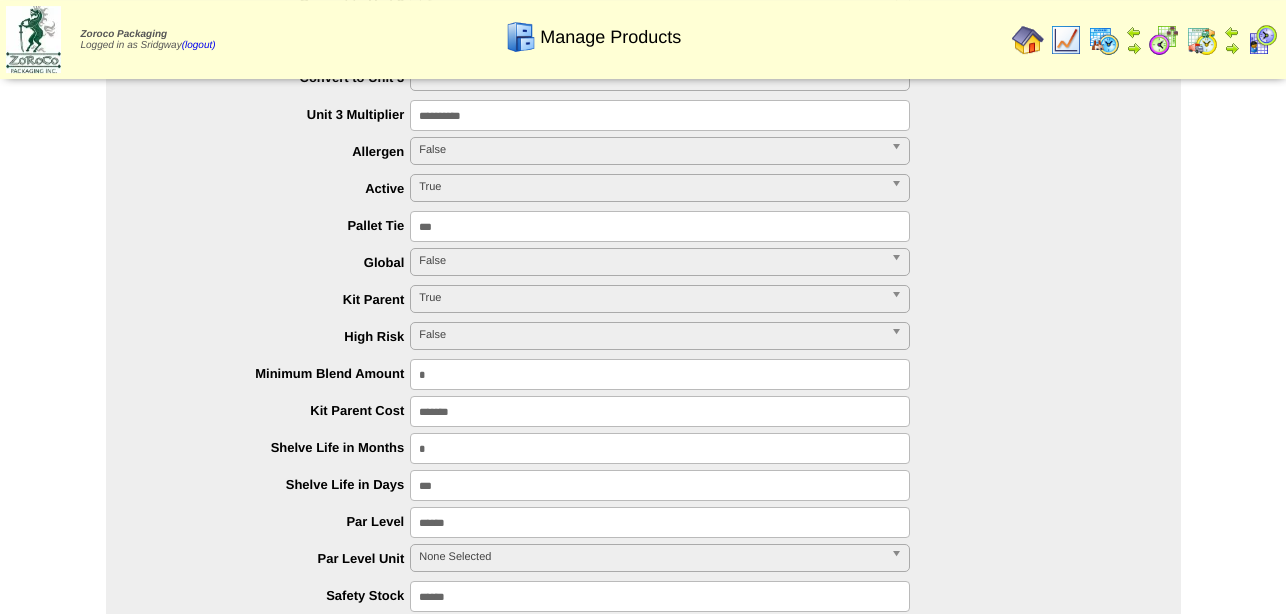 scroll, scrollTop: 816, scrollLeft: 0, axis: vertical 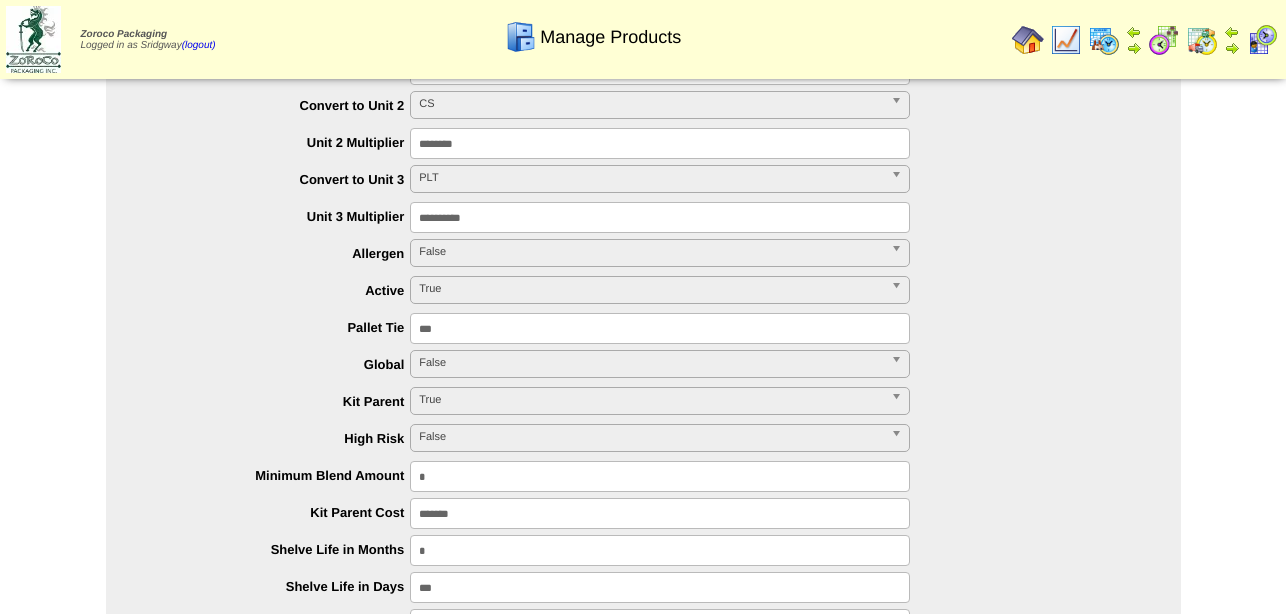 type on "*******" 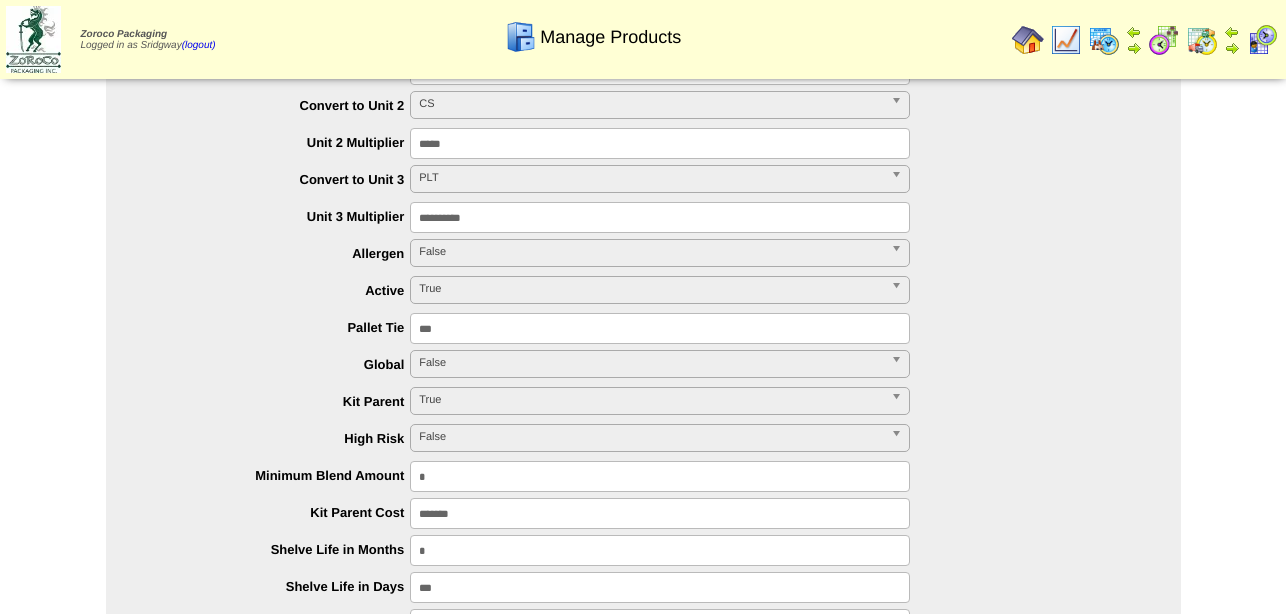 type on "*****" 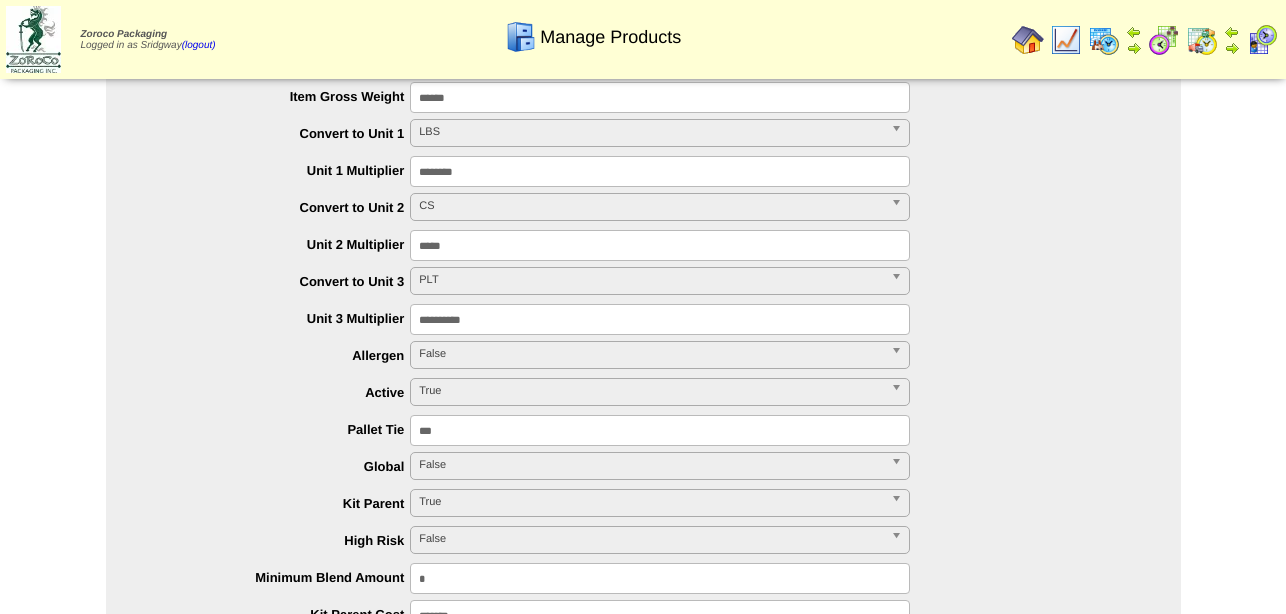 scroll, scrollTop: 612, scrollLeft: 0, axis: vertical 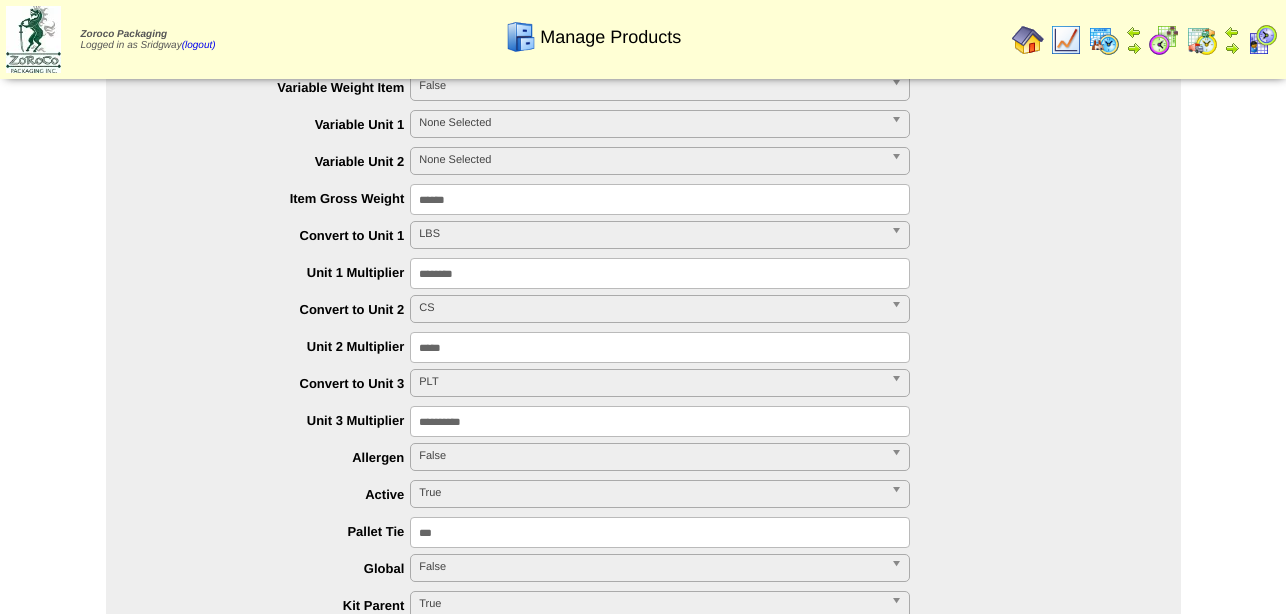 drag, startPoint x: 474, startPoint y: 194, endPoint x: 338, endPoint y: 194, distance: 136 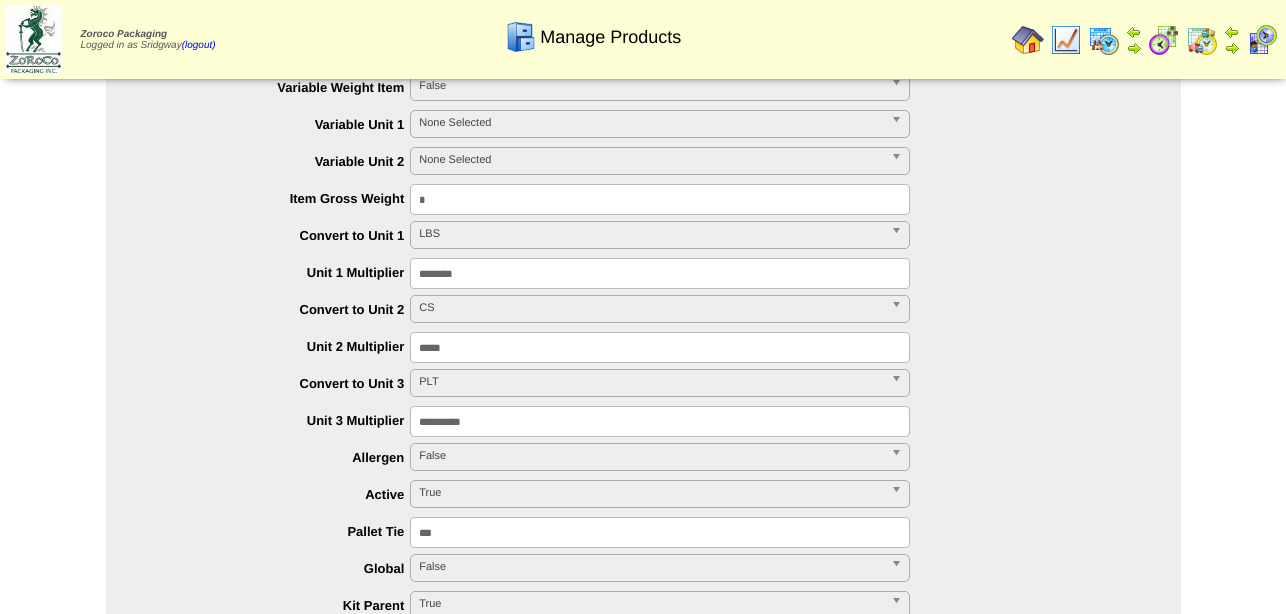 type on "*" 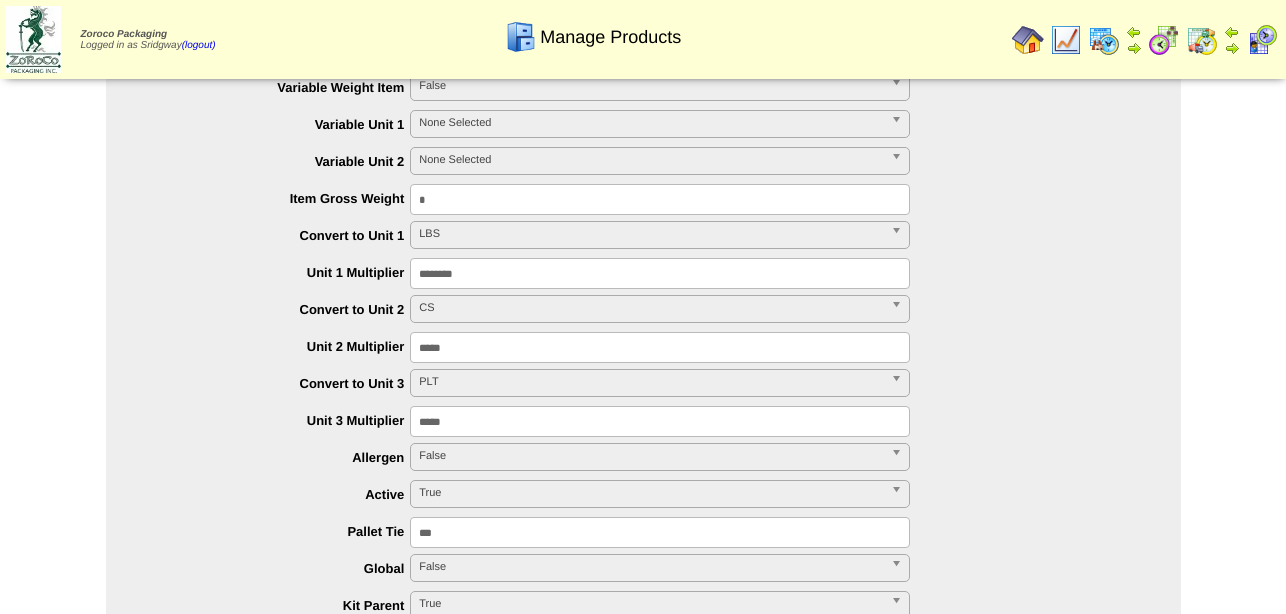 type on "*****" 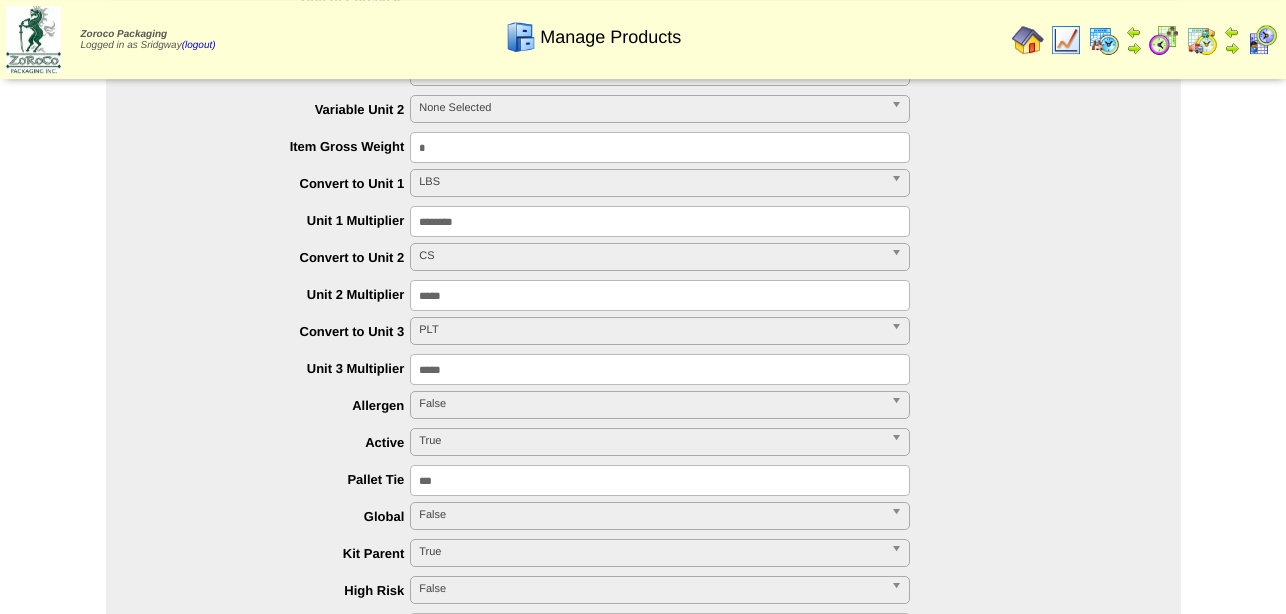 scroll, scrollTop: 714, scrollLeft: 0, axis: vertical 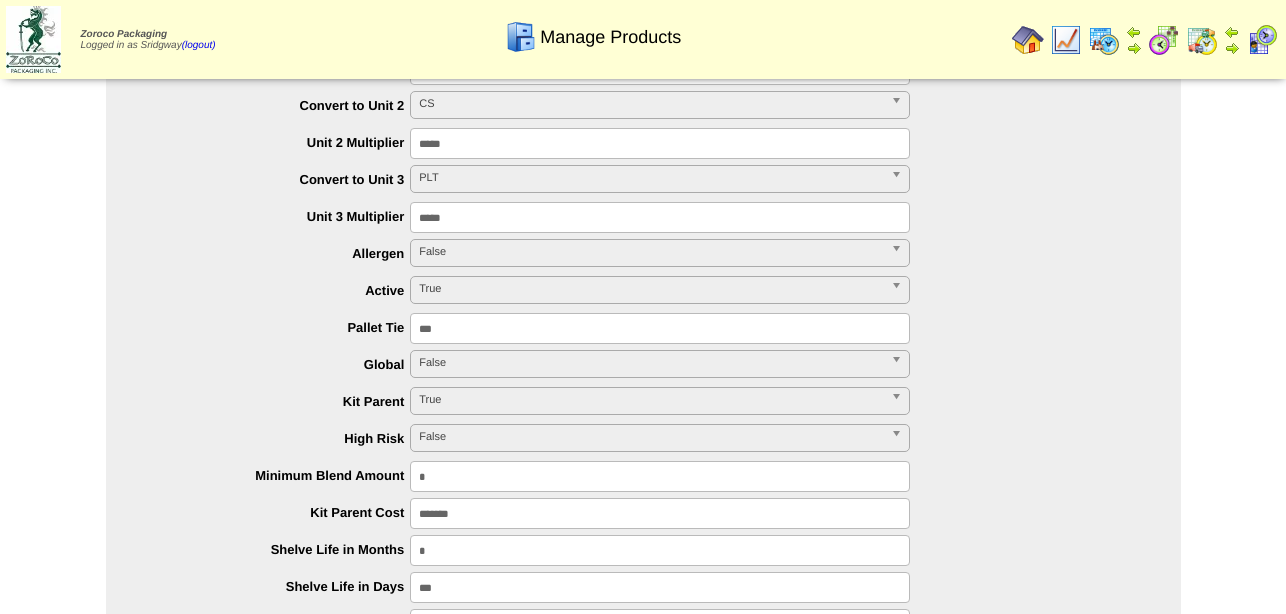 click on "False" at bounding box center (651, 252) 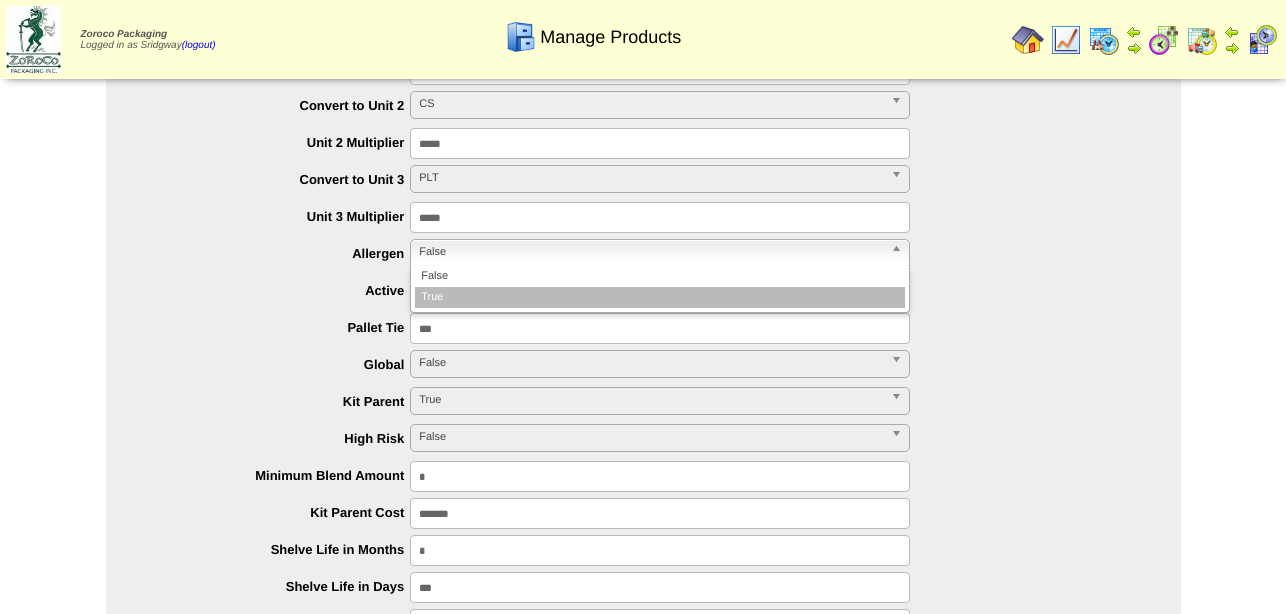 click on "True" at bounding box center (660, 297) 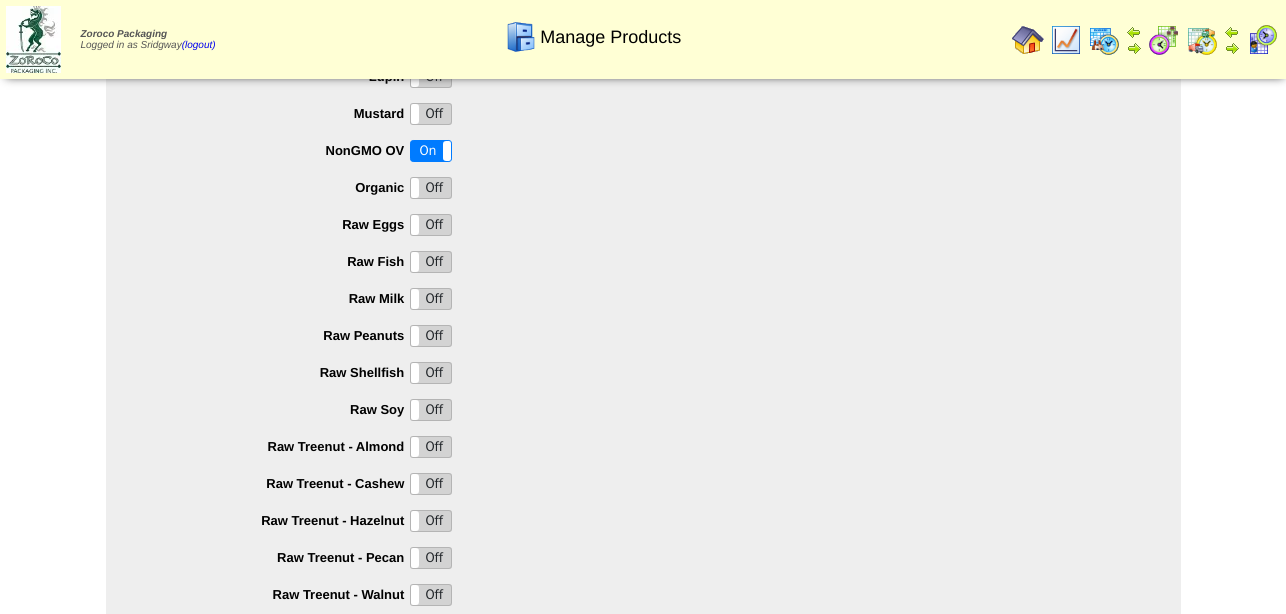 scroll, scrollTop: 1734, scrollLeft: 0, axis: vertical 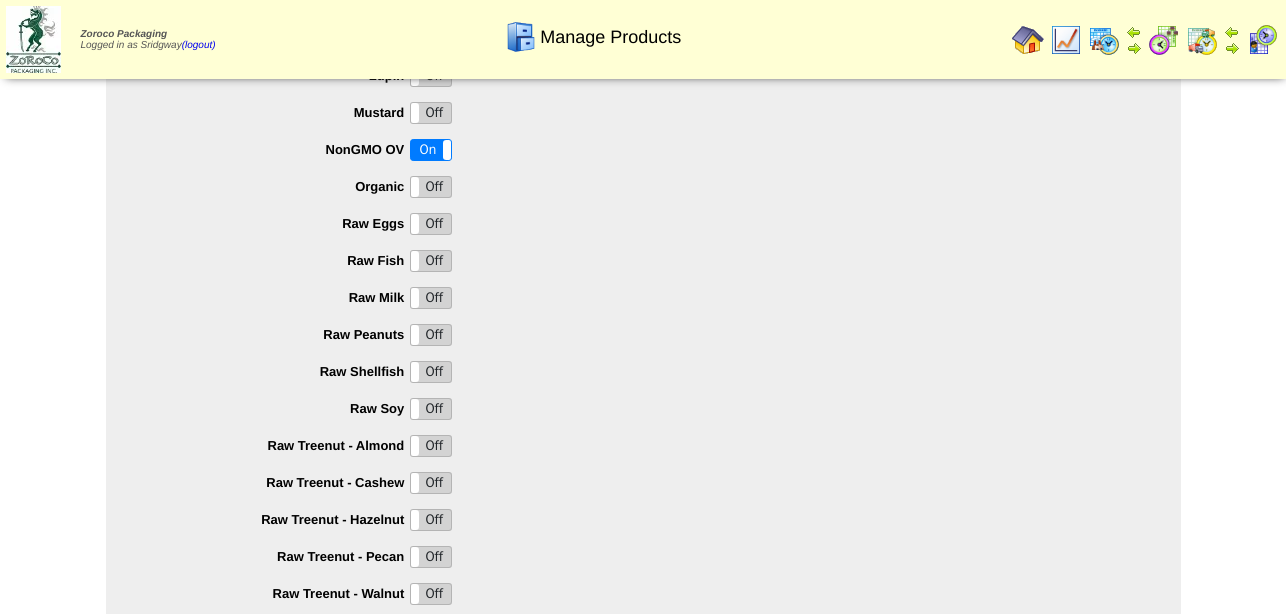 click on "Off" at bounding box center (431, 409) 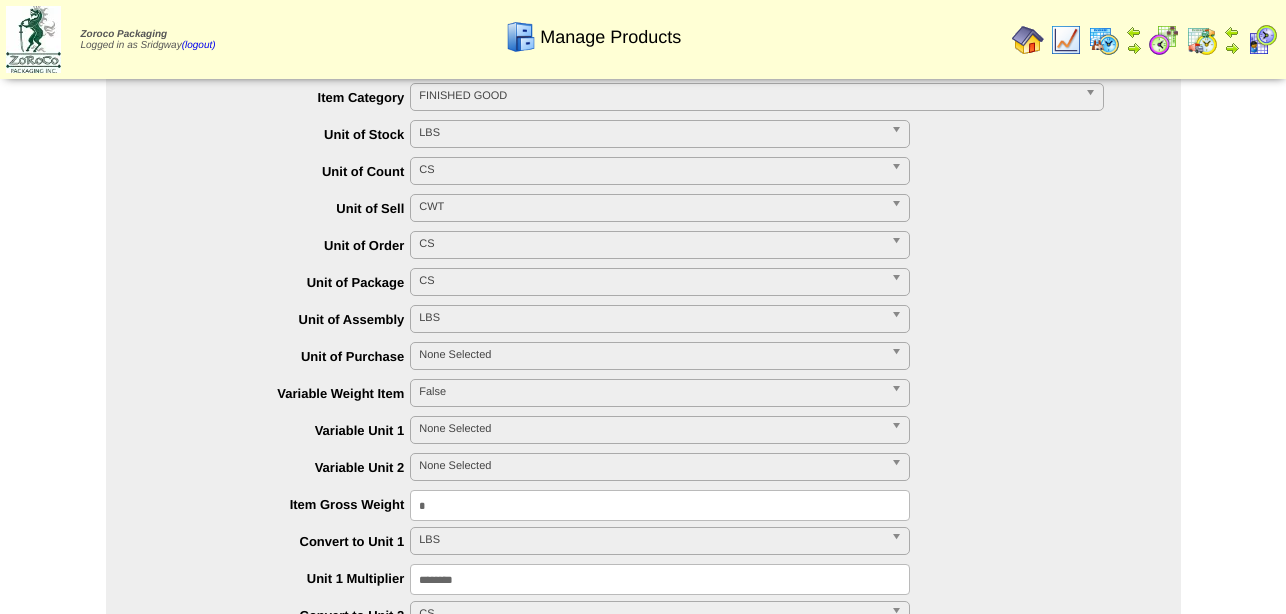 scroll, scrollTop: 204, scrollLeft: 0, axis: vertical 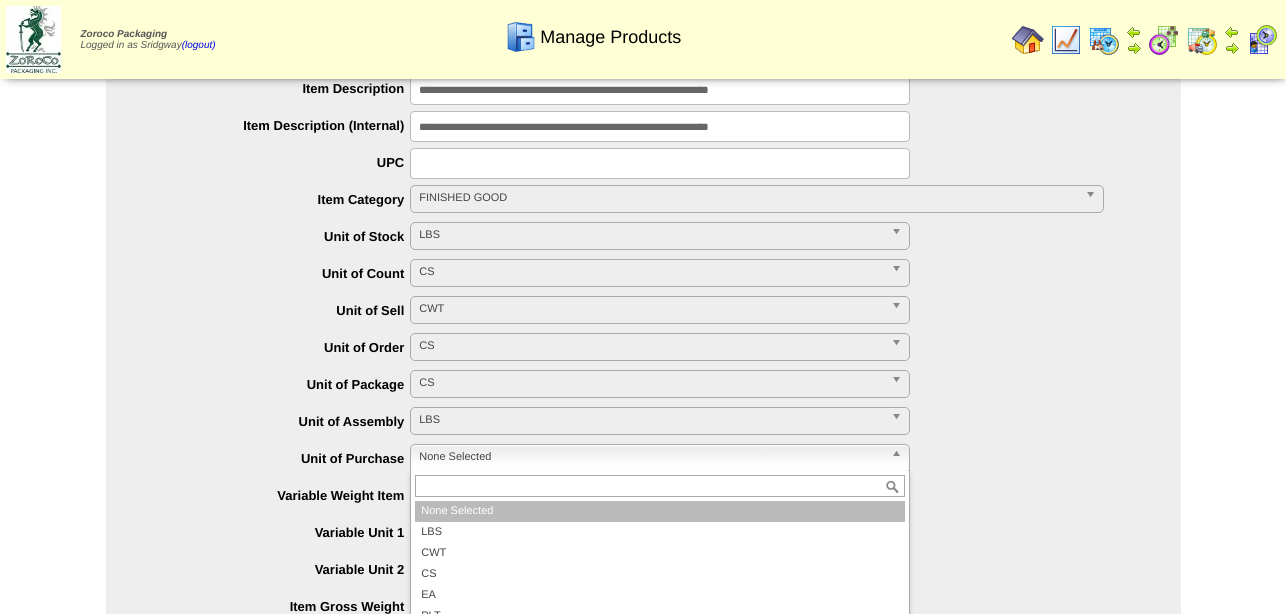 click on "None Selected" at bounding box center [651, 457] 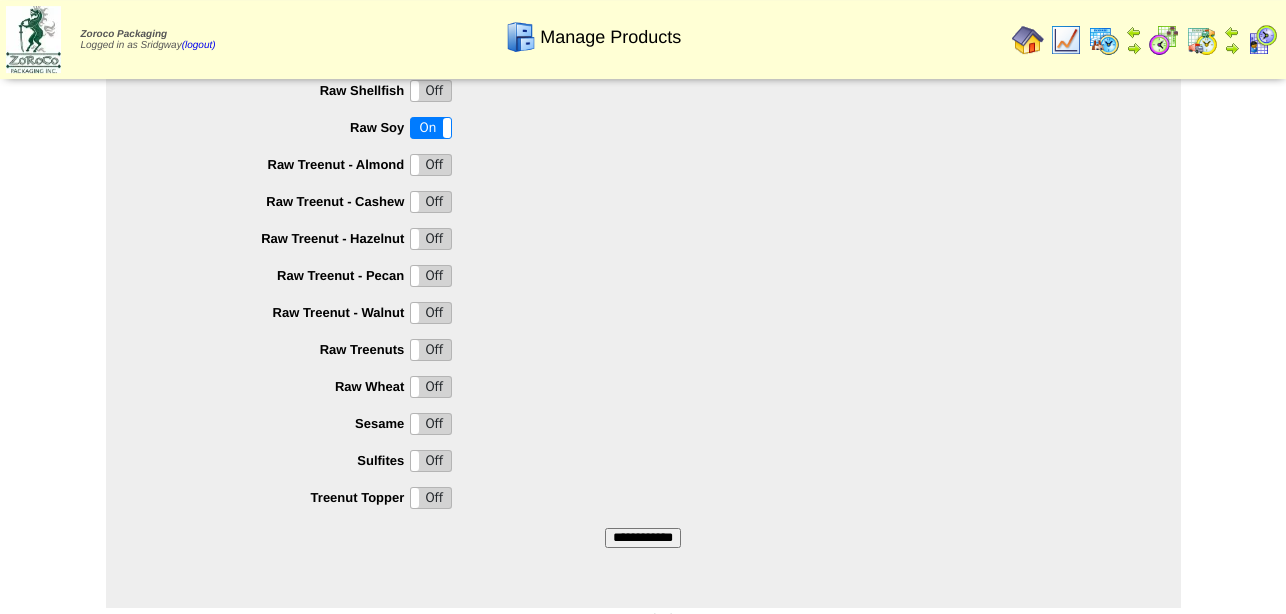 scroll, scrollTop: 2044, scrollLeft: 0, axis: vertical 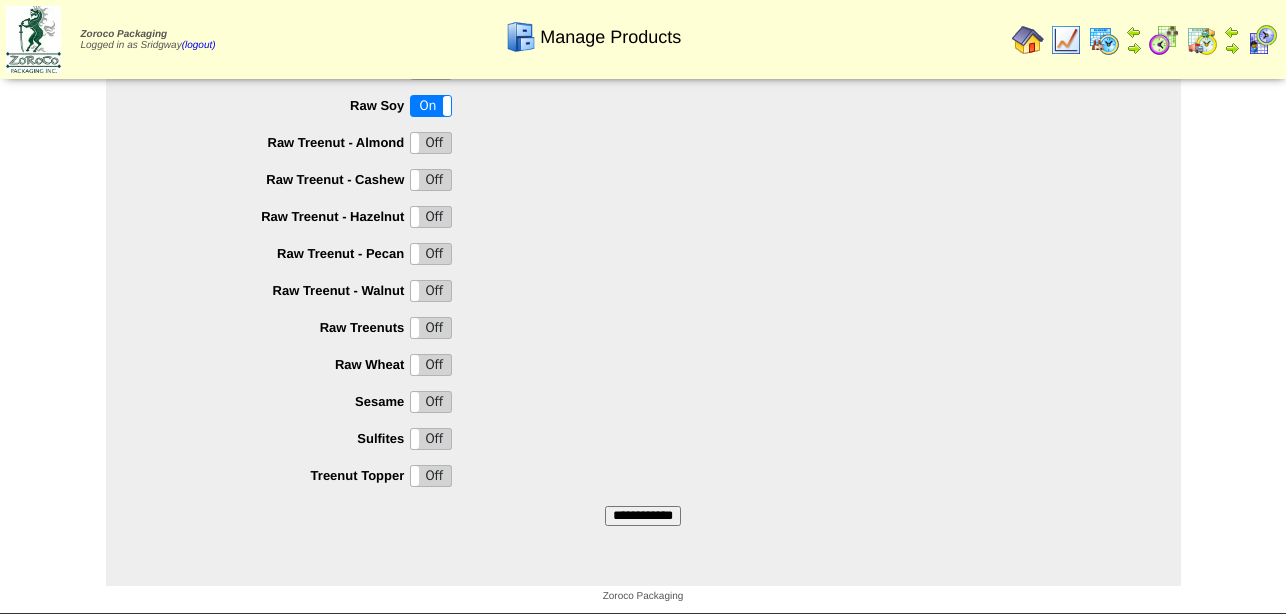 click on "**********" at bounding box center (643, 516) 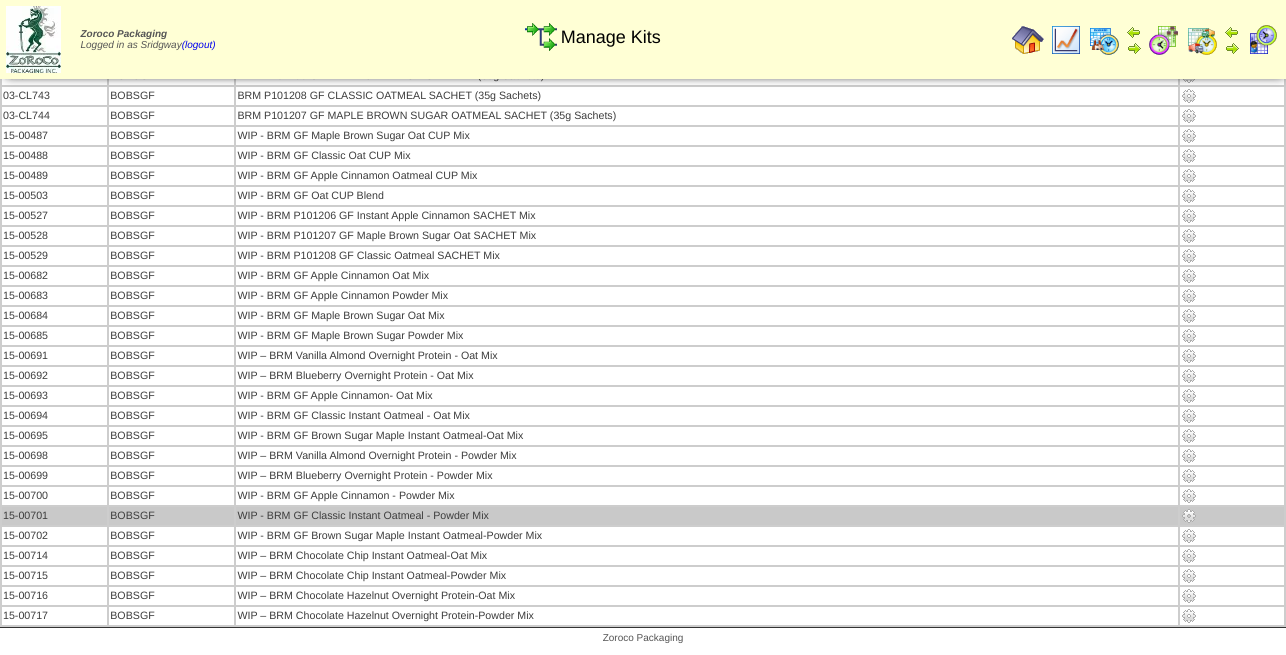 scroll, scrollTop: 179, scrollLeft: 0, axis: vertical 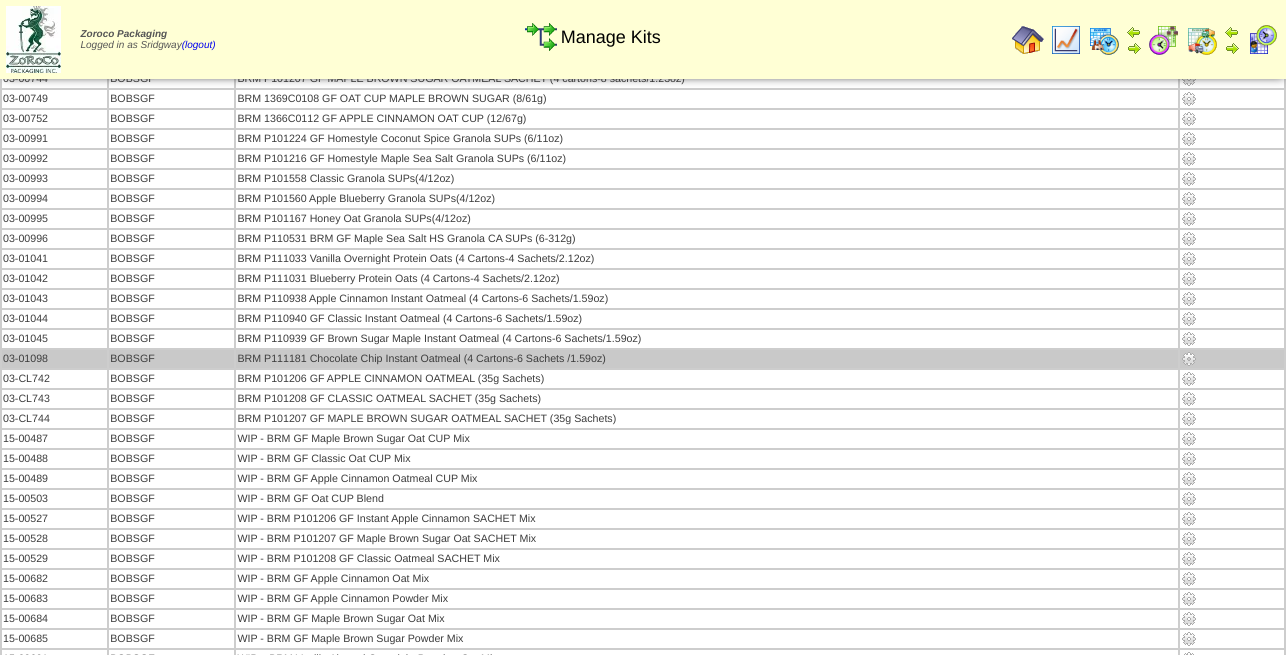 click at bounding box center (1189, 359) 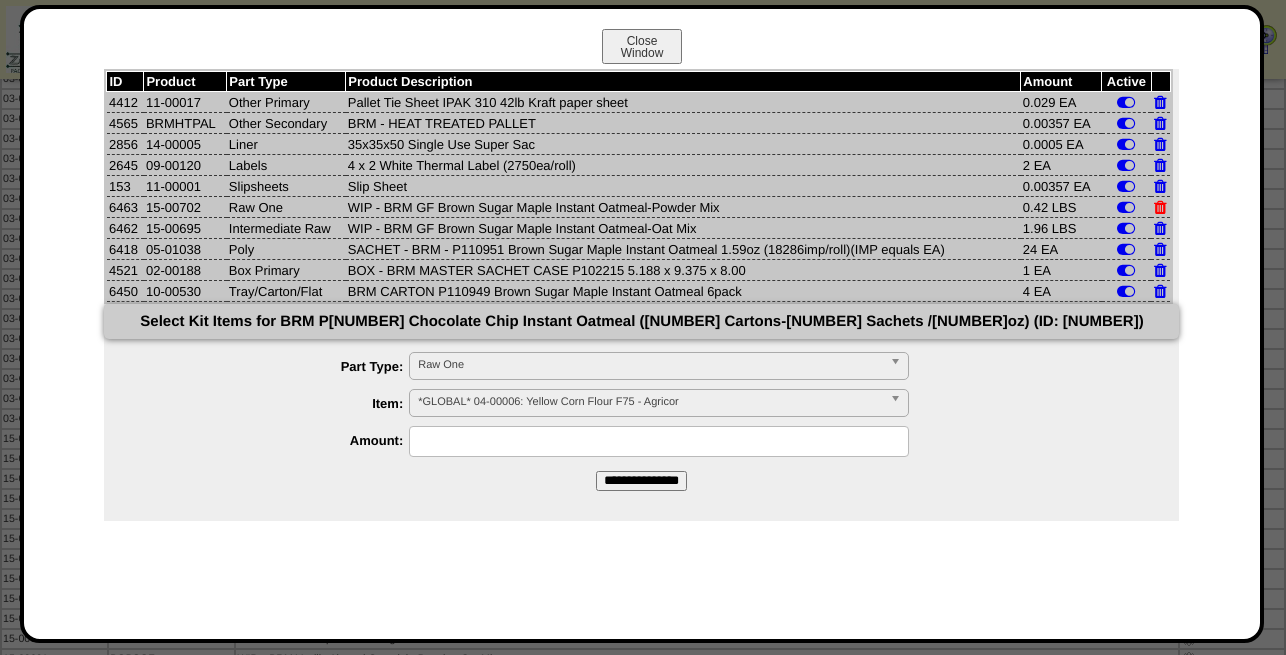 click at bounding box center [1160, 207] 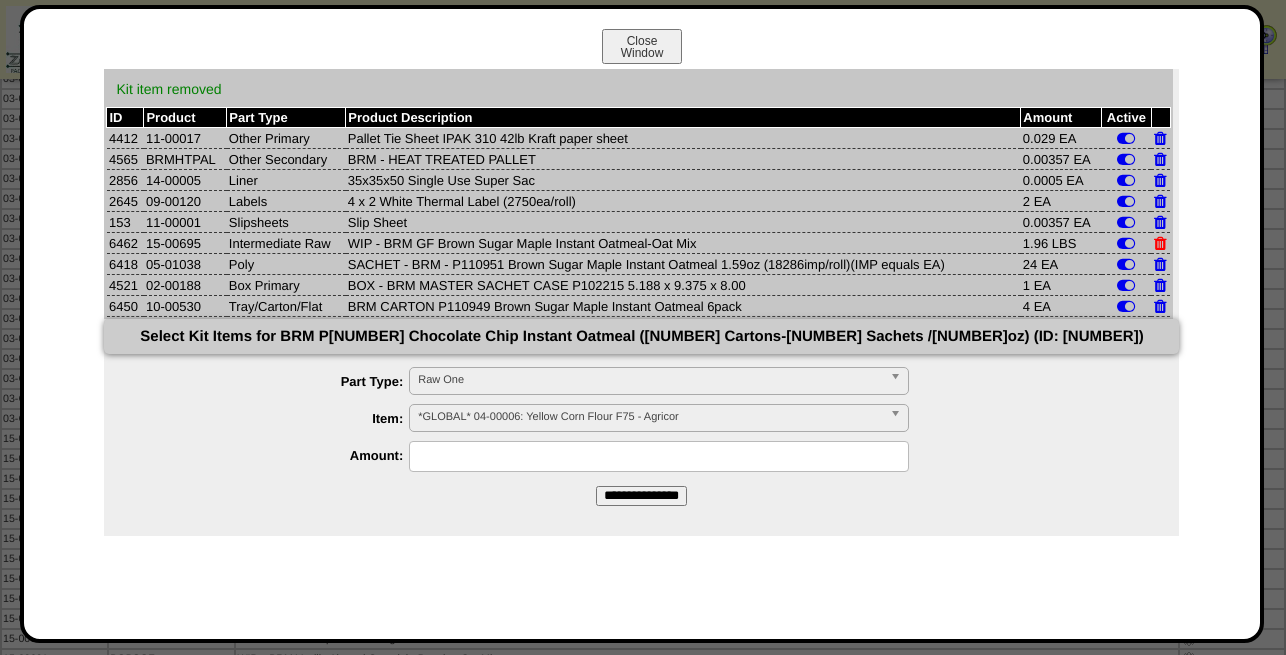 click at bounding box center (1160, 243) 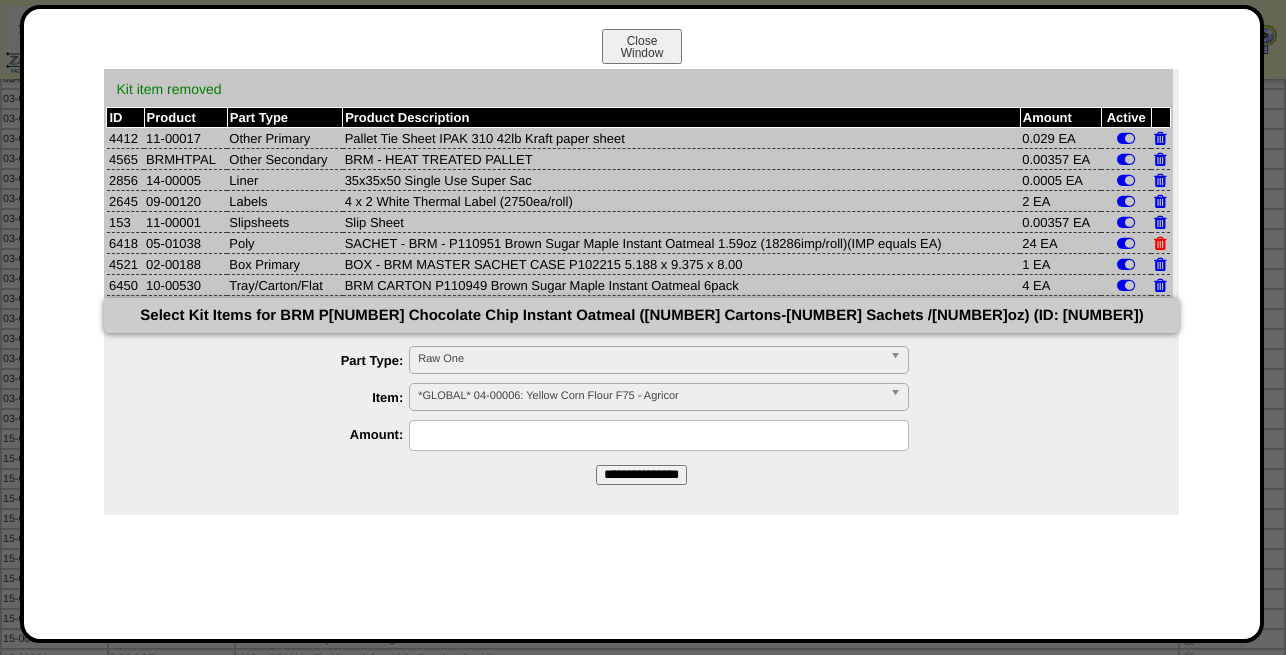 click at bounding box center (1160, 243) 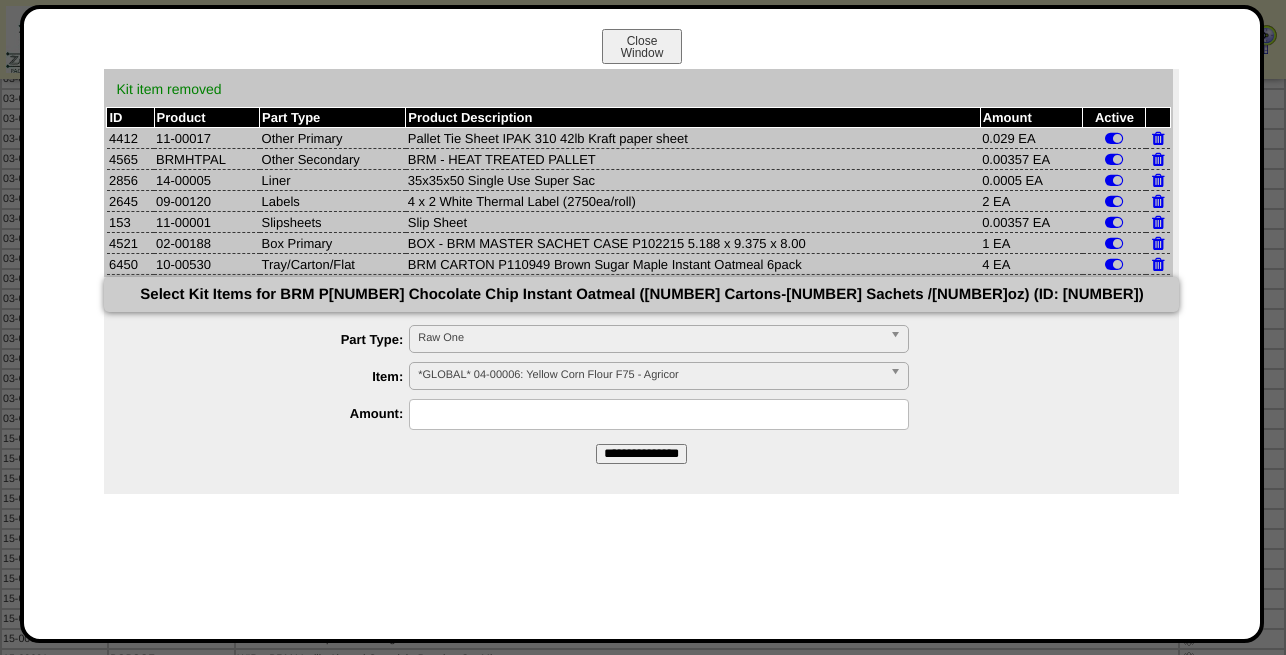 click at bounding box center (1158, 243) 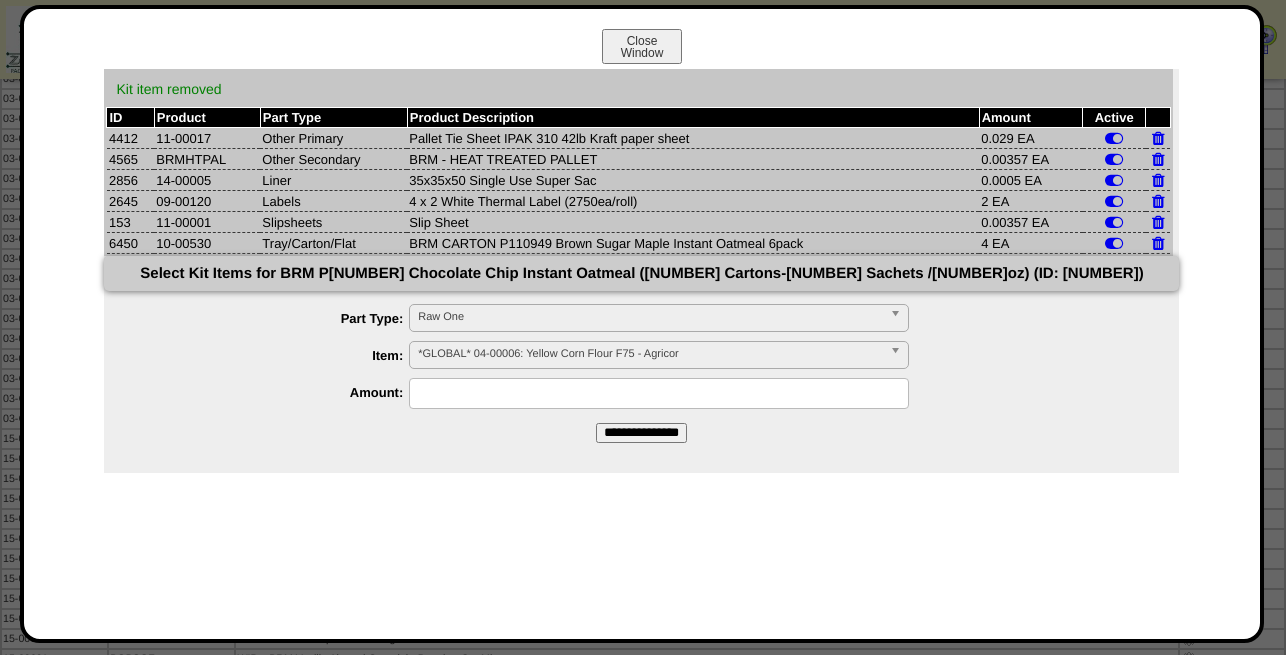 click at bounding box center [1158, 243] 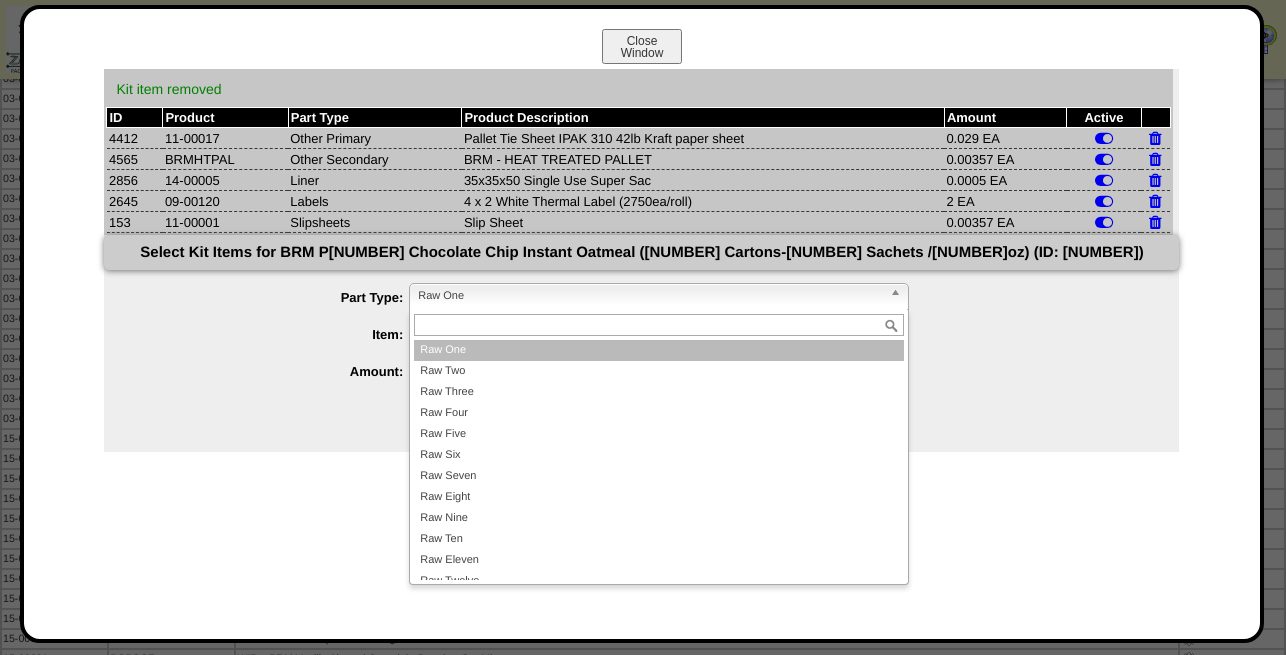 click on "Raw One" at bounding box center (650, 296) 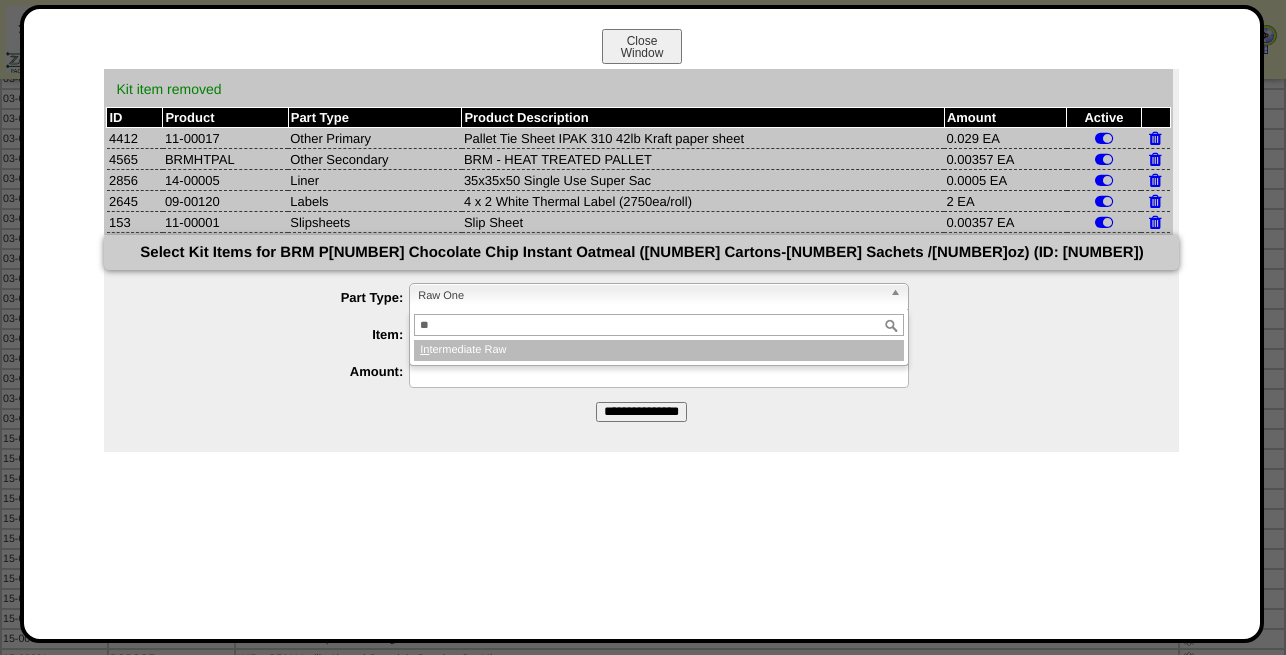 type on "**" 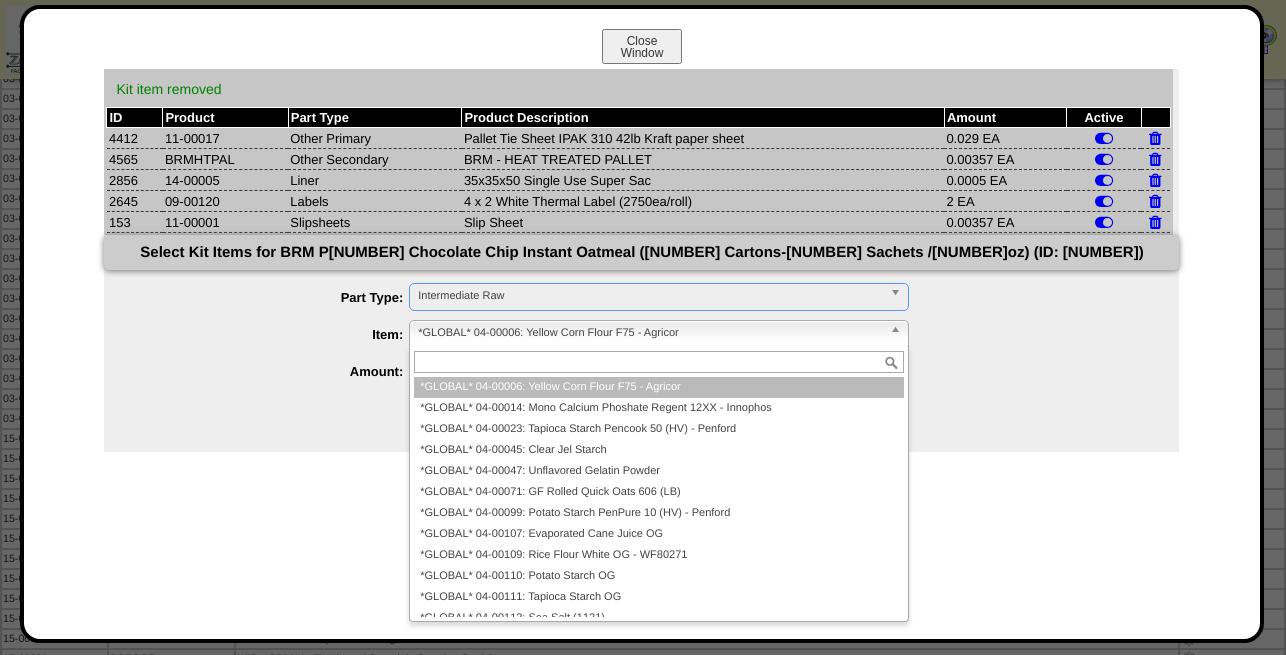 click on "*GLOBAL*  04-00006: Yellow Corn Flour F75 - Agricor" at bounding box center [650, 333] 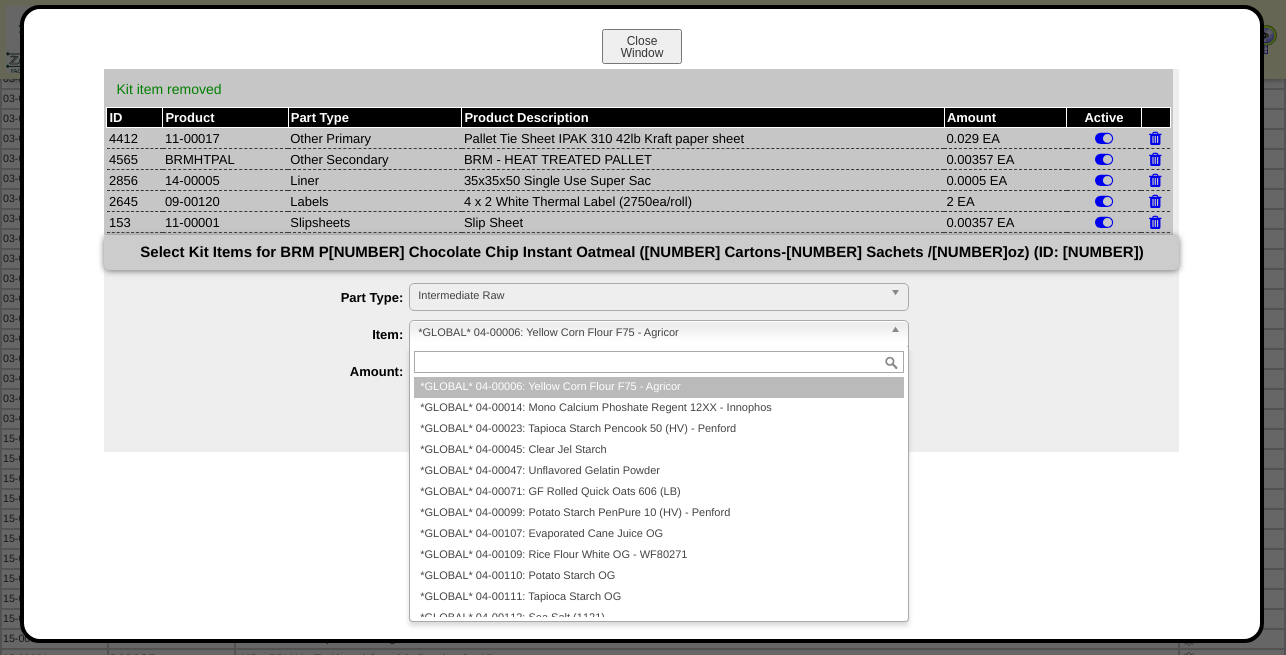 paste on "********" 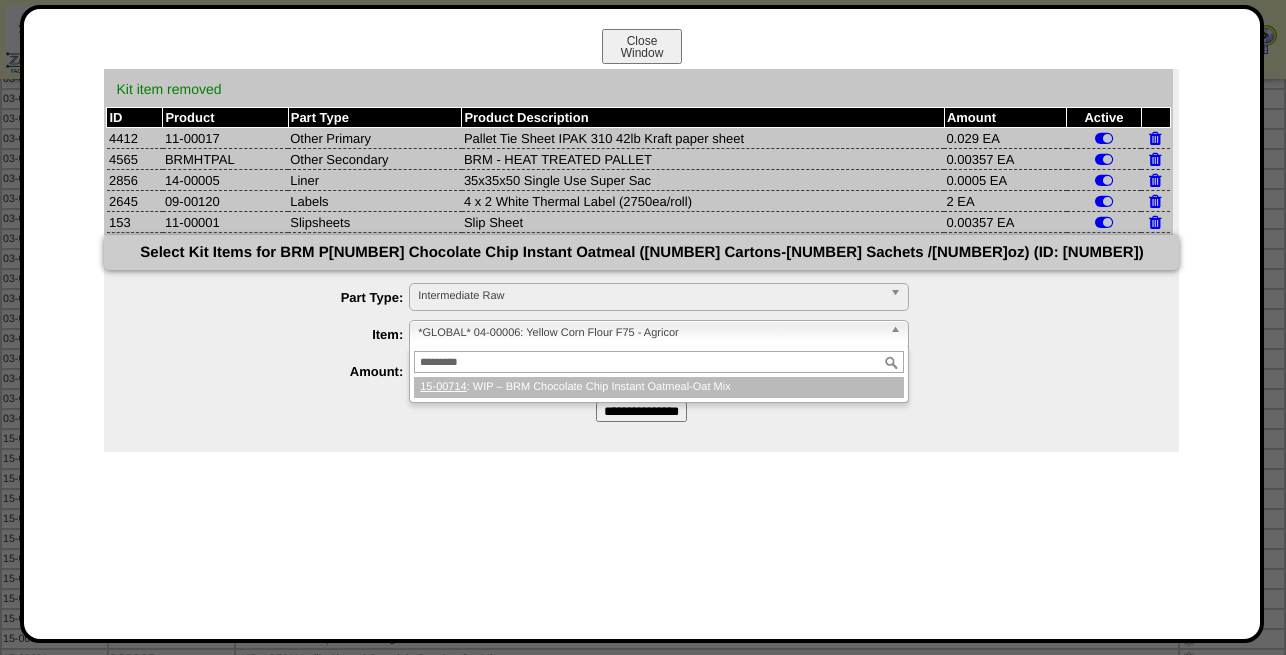 type on "********" 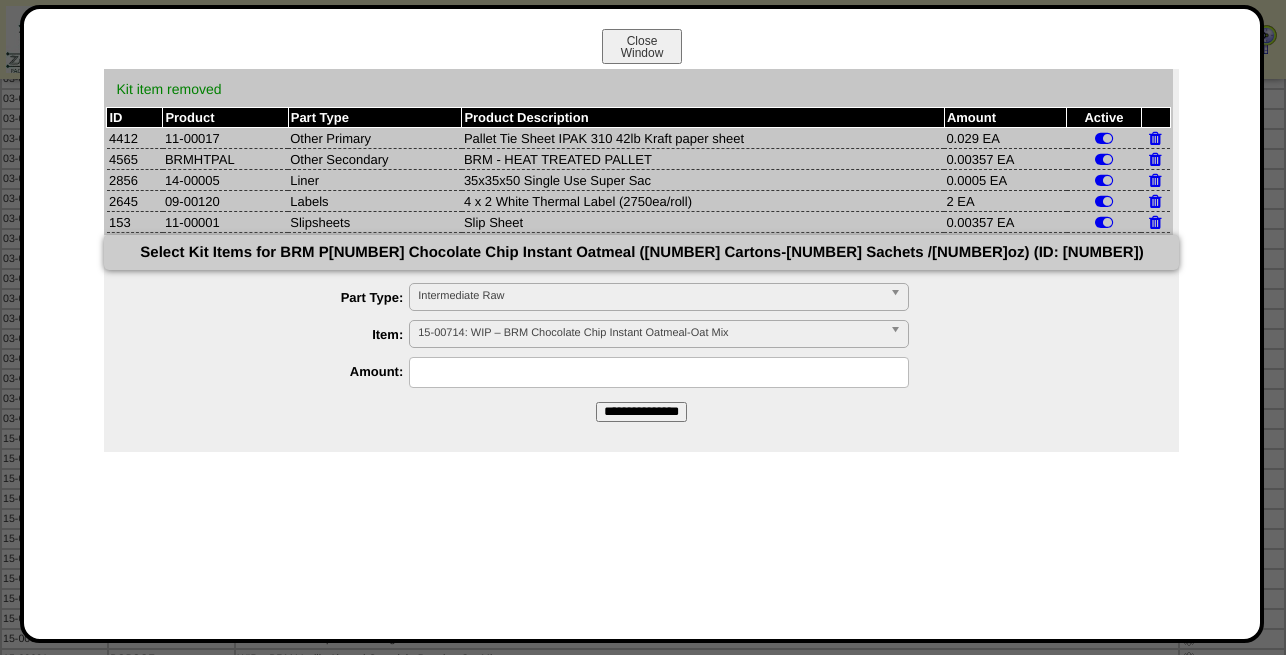 click at bounding box center (659, 372) 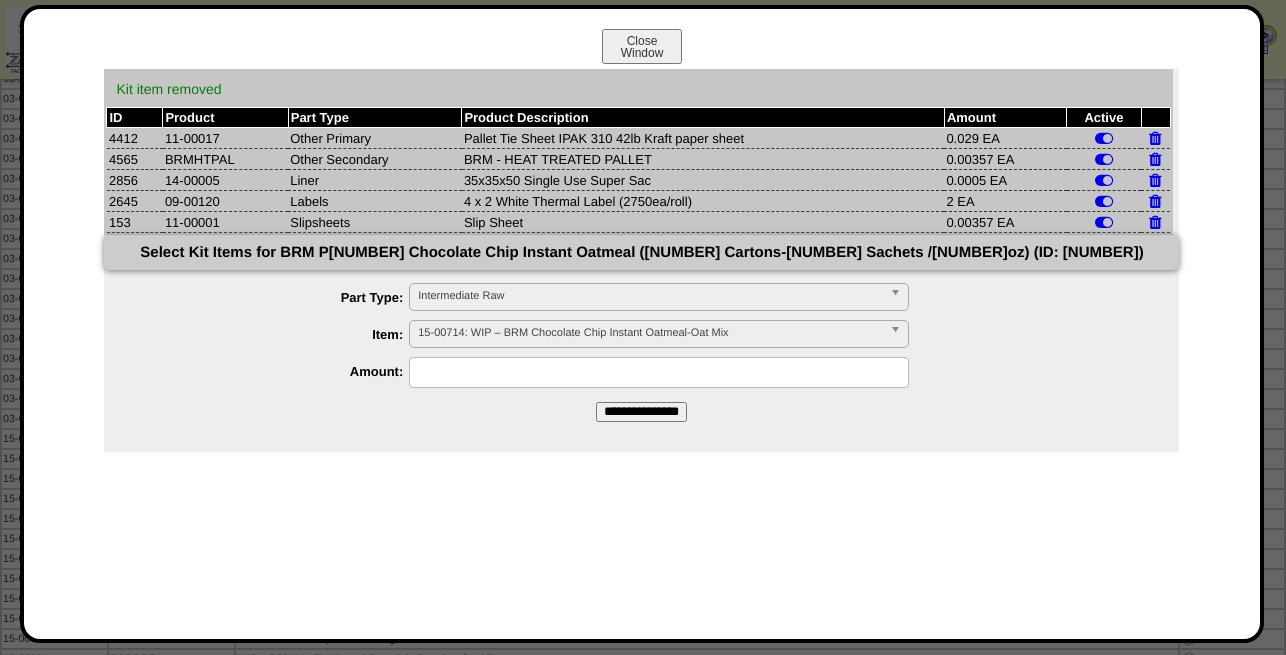 click at bounding box center [659, 372] 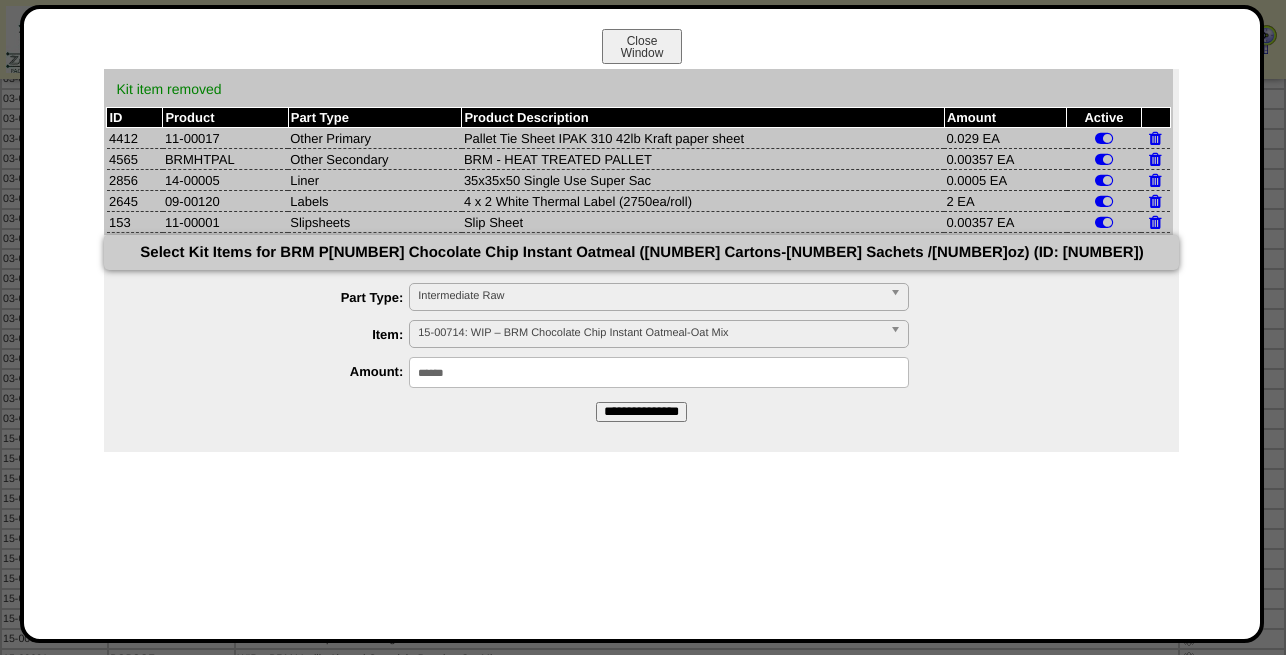 type on "******" 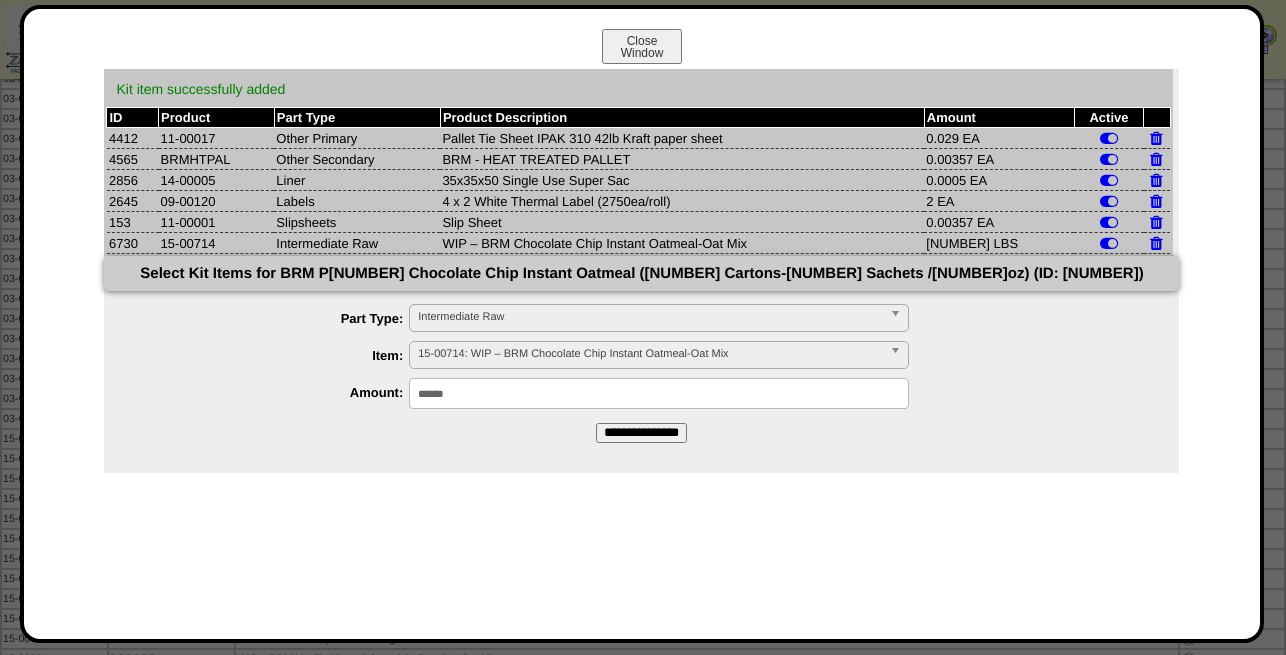 scroll, scrollTop: 306, scrollLeft: 0, axis: vertical 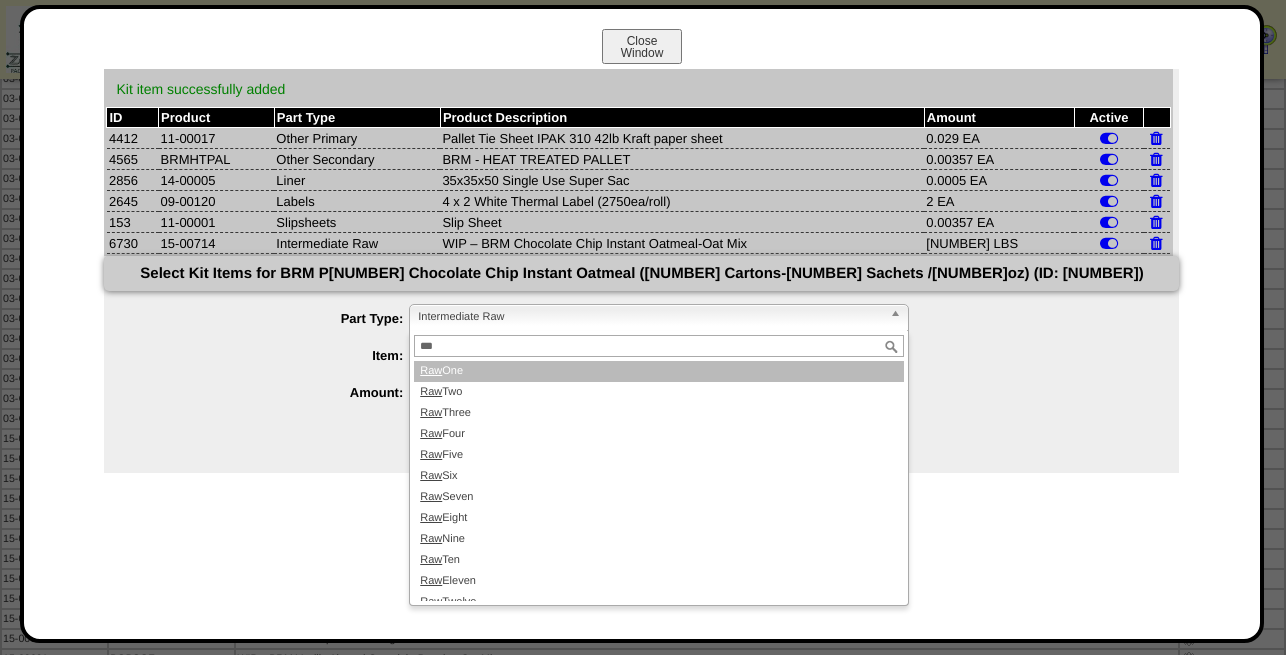 type on "***" 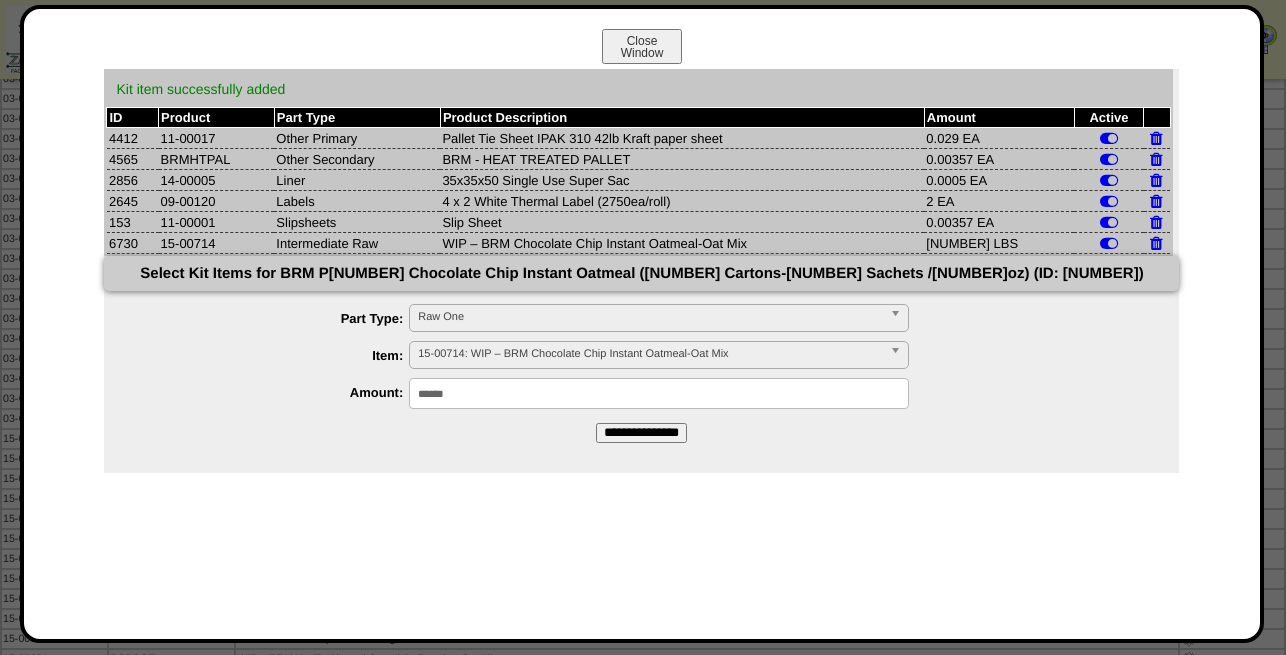 click on "******" at bounding box center (659, 393) 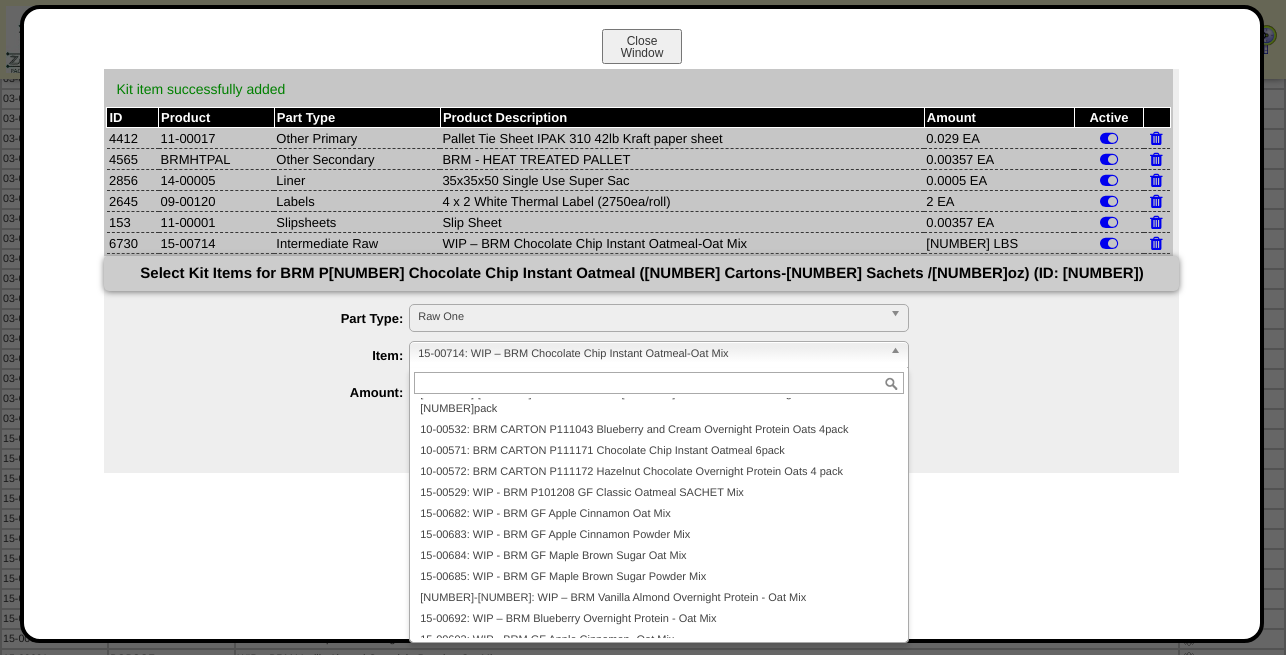 paste on "********" 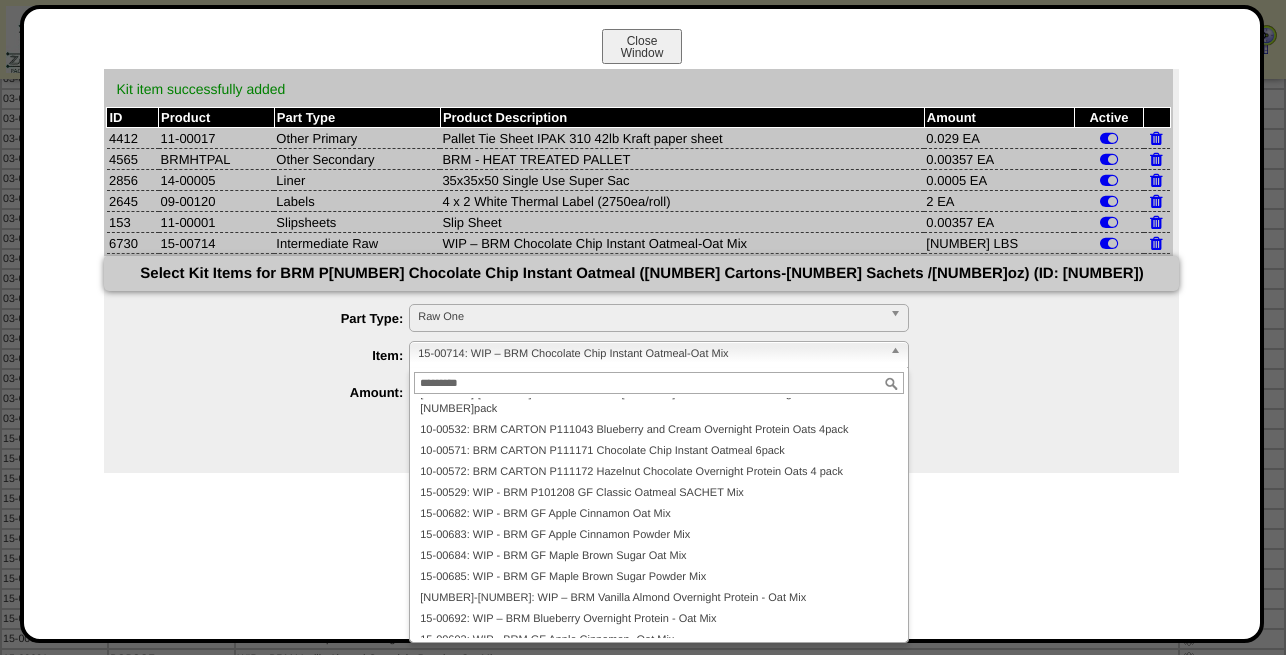 scroll, scrollTop: 0, scrollLeft: 0, axis: both 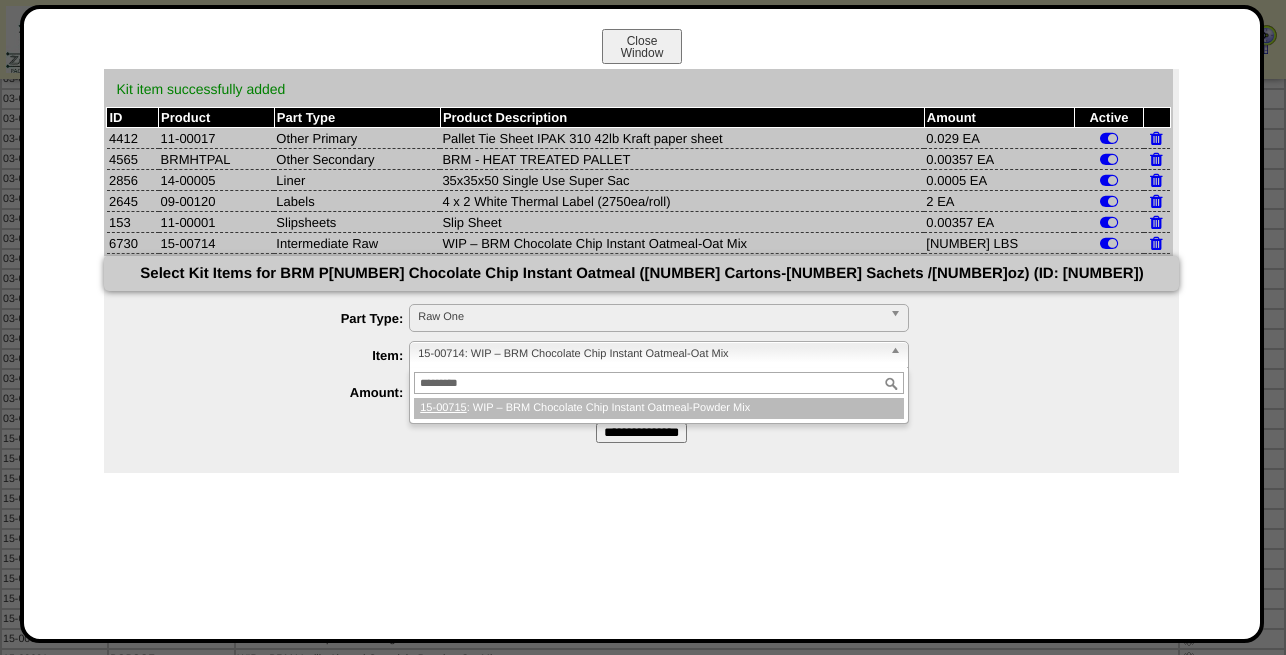 type on "********" 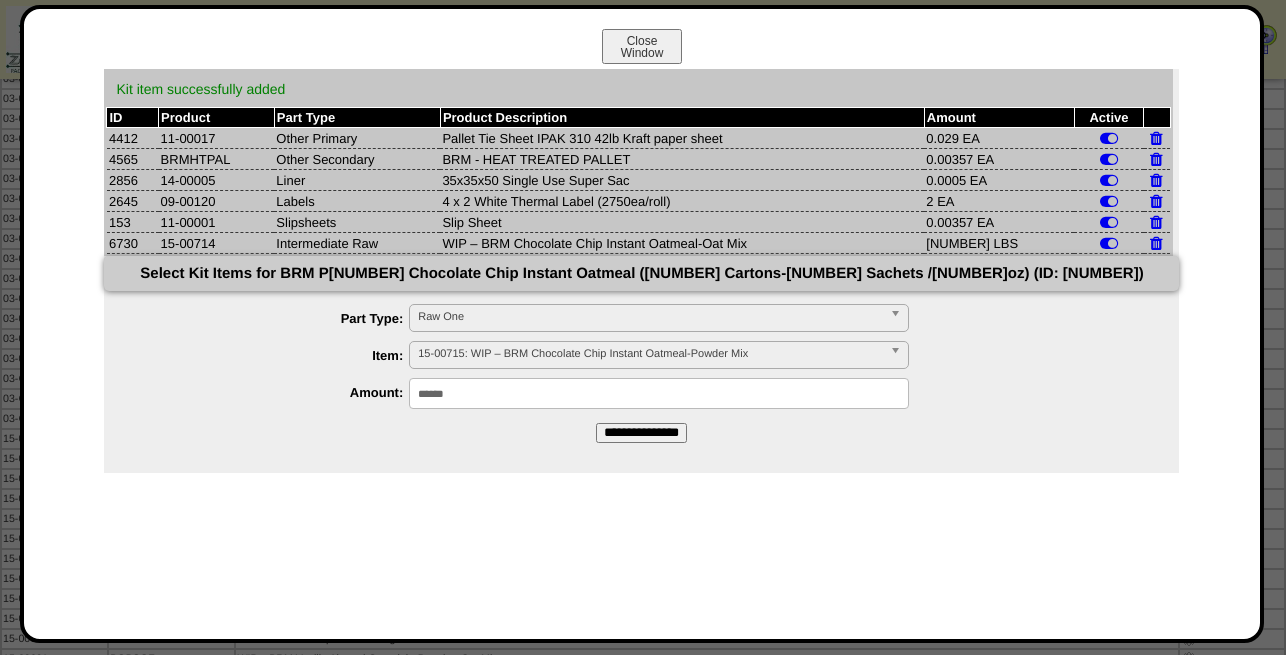 drag, startPoint x: 489, startPoint y: 397, endPoint x: 243, endPoint y: 402, distance: 246.05081 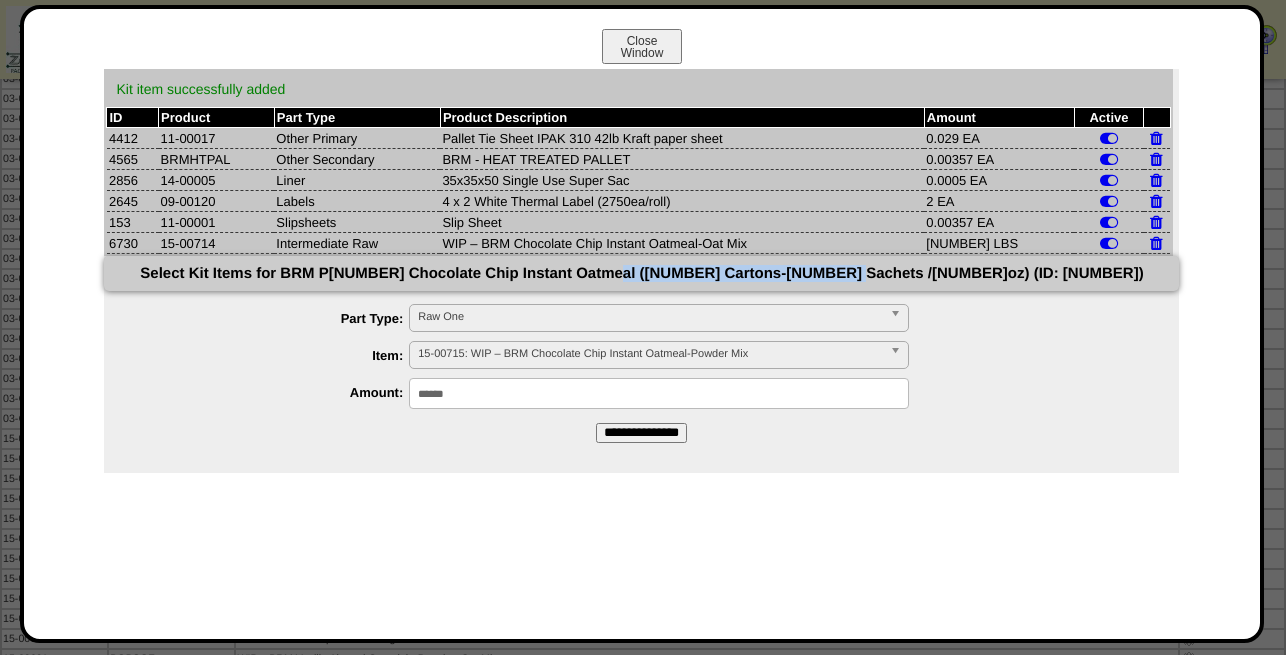 drag, startPoint x: 734, startPoint y: 271, endPoint x: 944, endPoint y: 284, distance: 210.402 